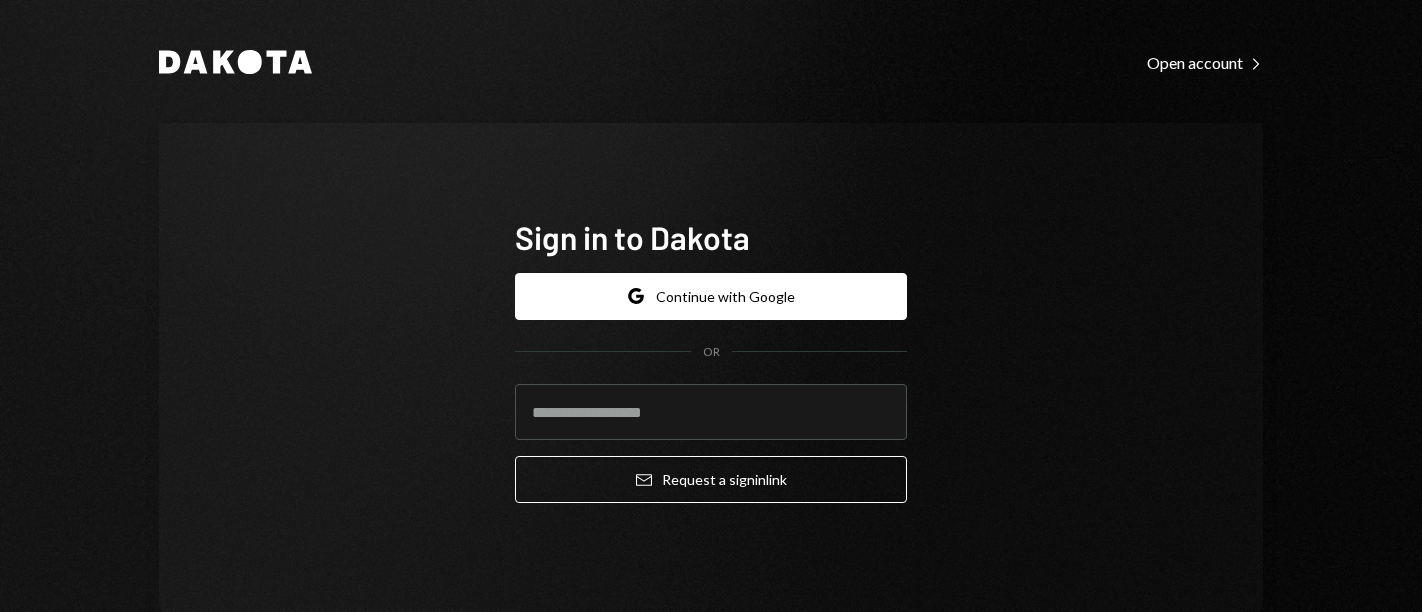 scroll, scrollTop: 0, scrollLeft: 0, axis: both 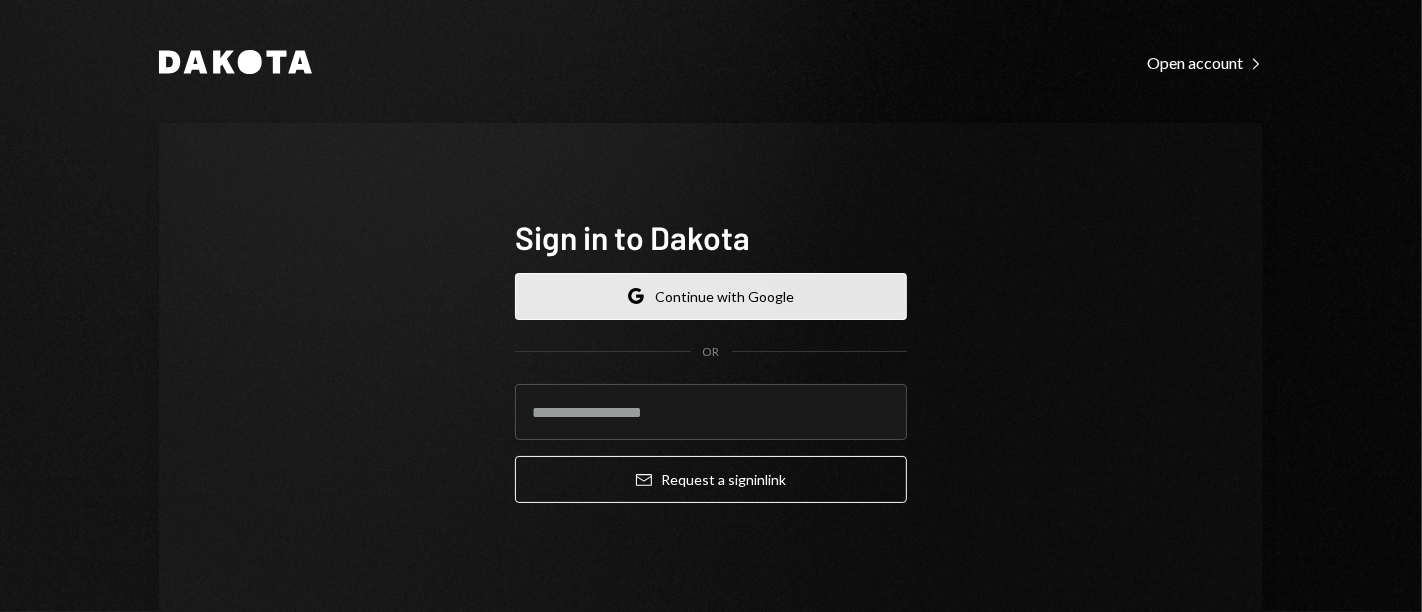 click on "Google  Continue with Google" at bounding box center [711, 296] 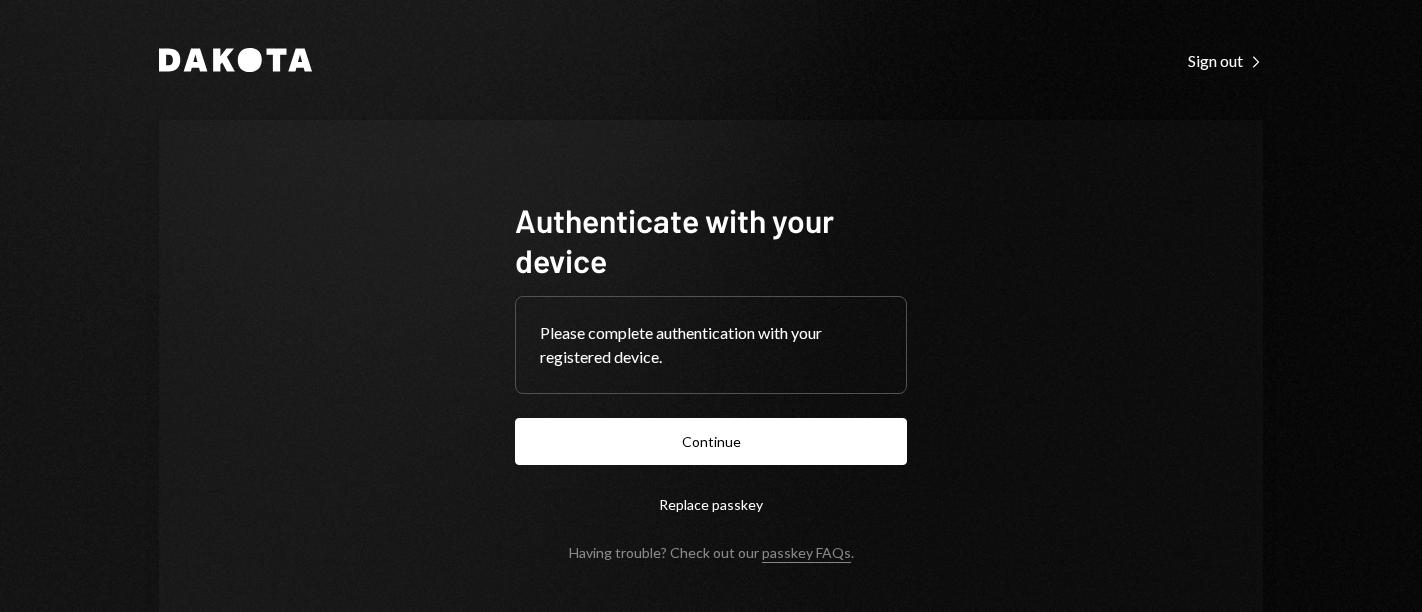 scroll, scrollTop: 0, scrollLeft: 0, axis: both 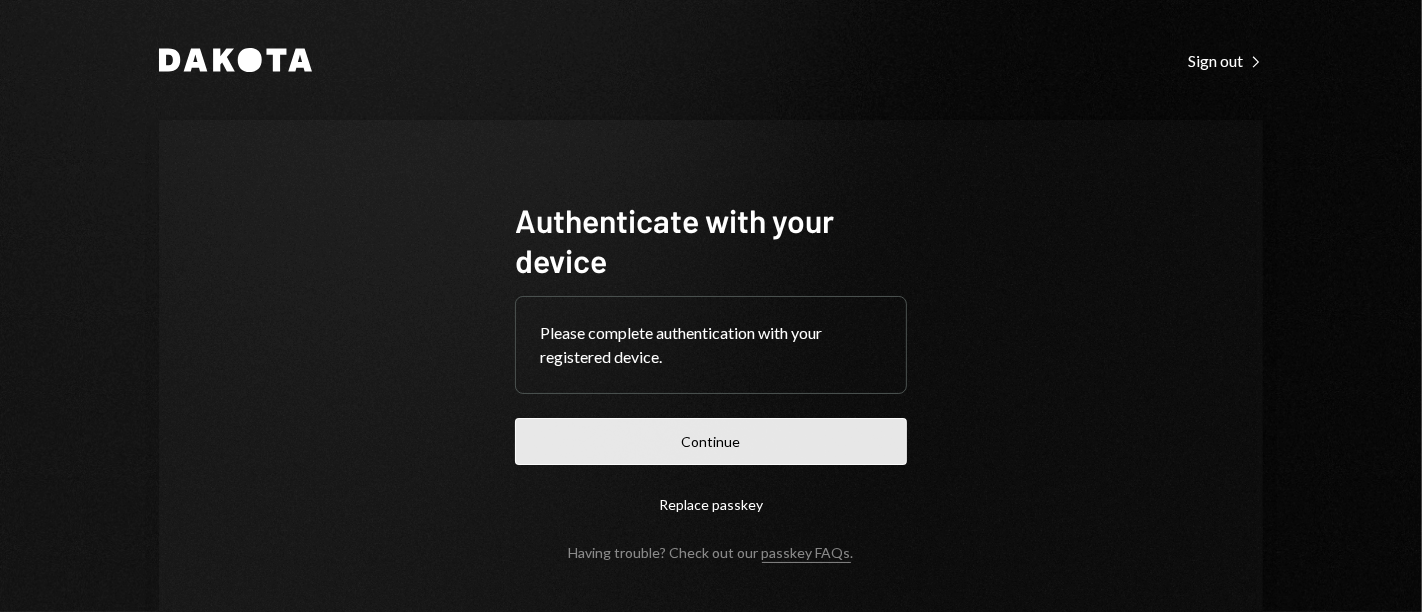 click on "Continue" at bounding box center [711, 441] 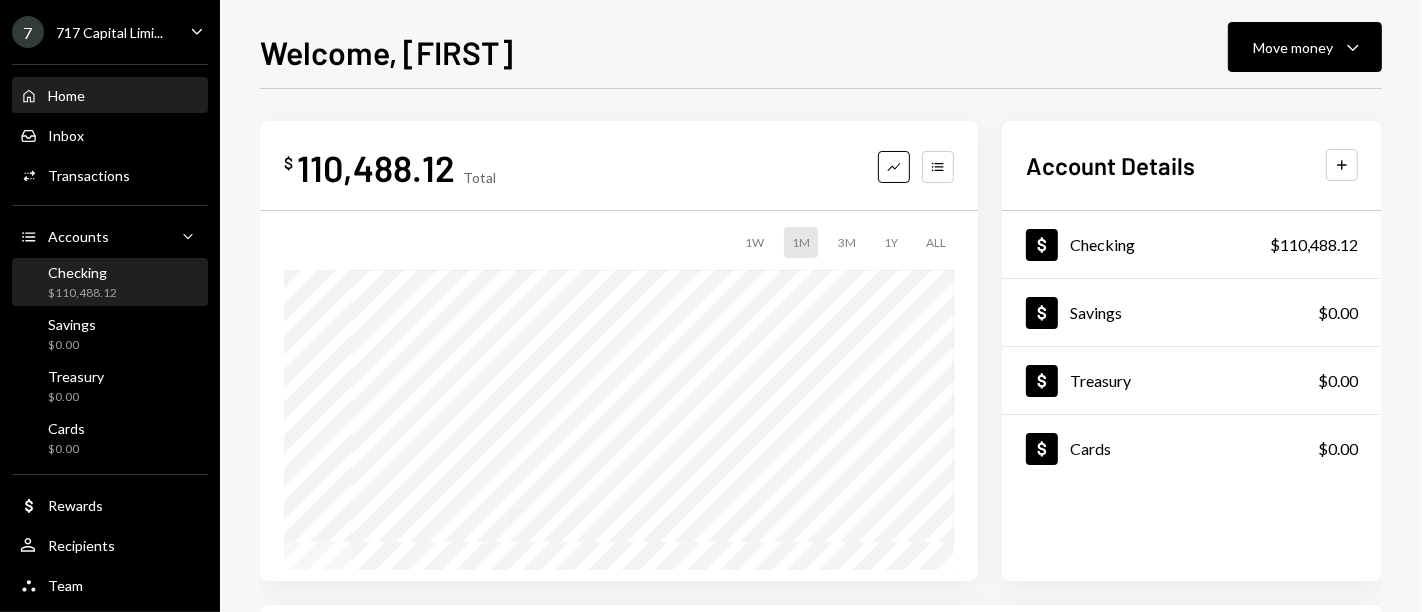 click on "$110,488.12" at bounding box center (82, 293) 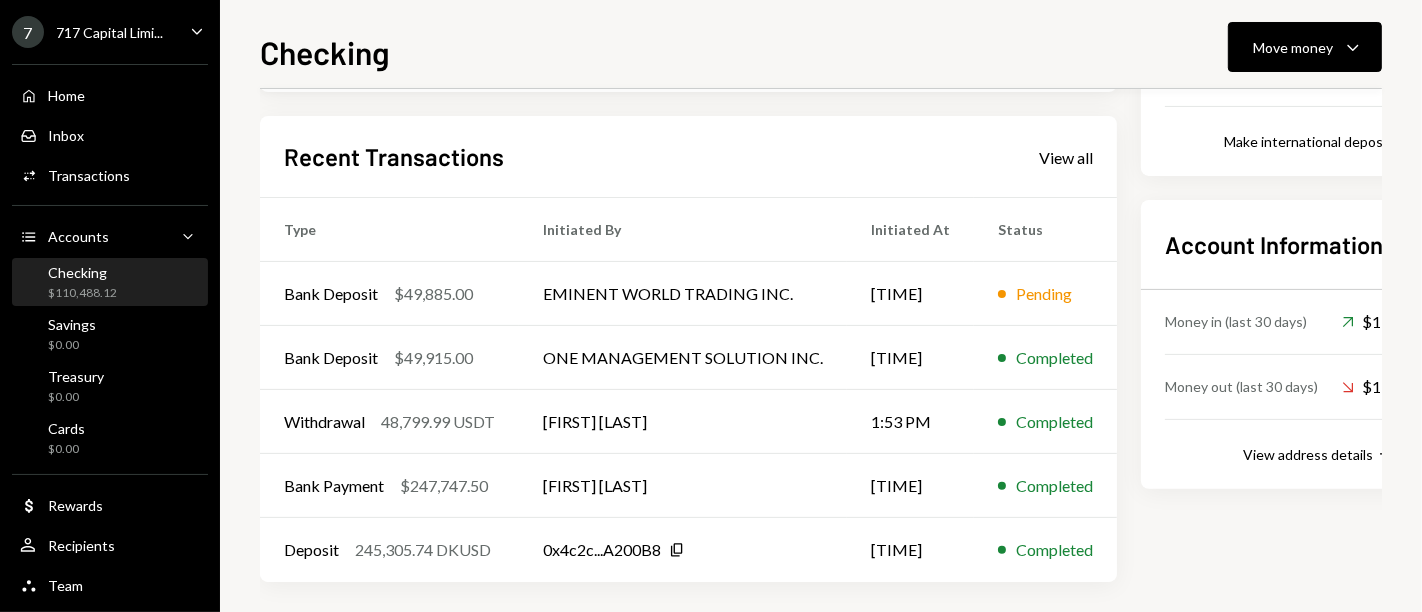 scroll, scrollTop: 462, scrollLeft: 0, axis: vertical 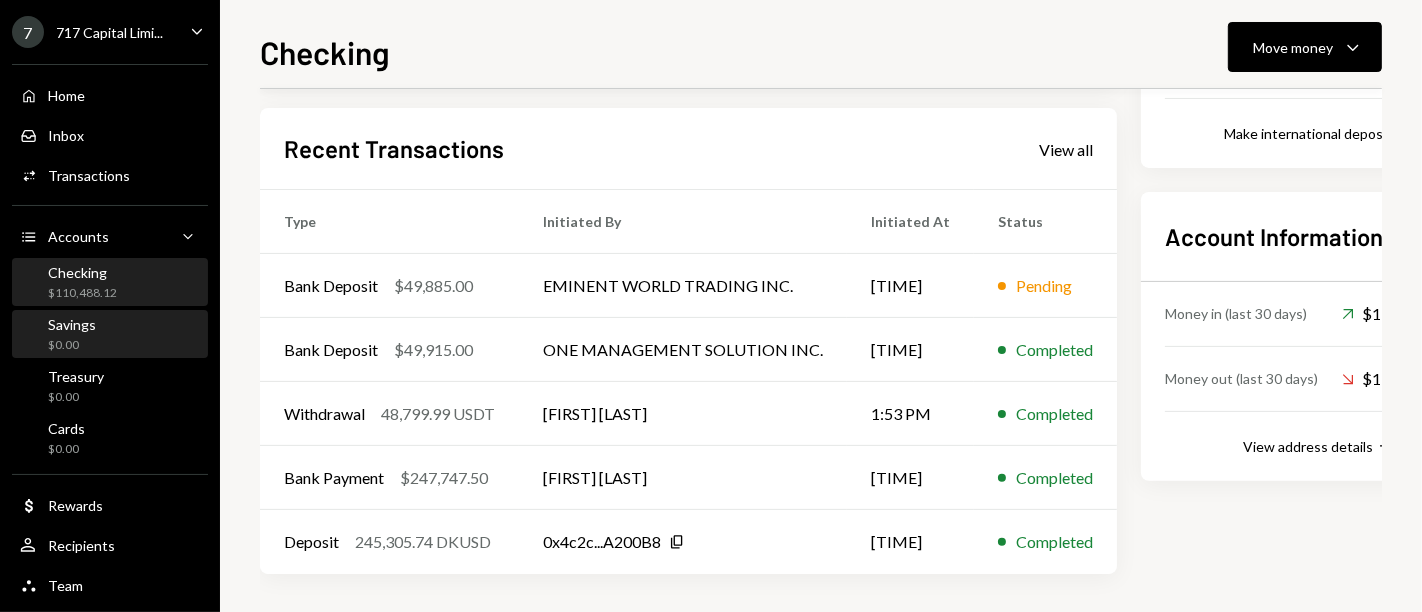 click on "Savings $0.00" at bounding box center [110, 335] 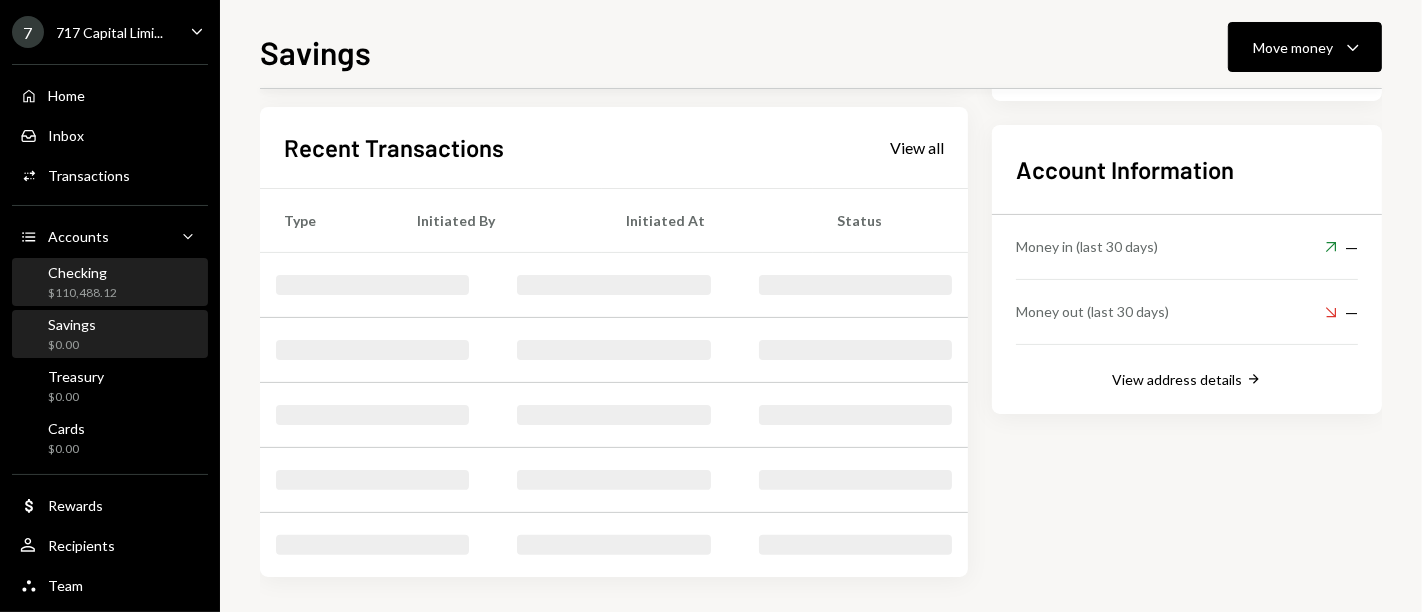 click on "Checking $110,488.12" at bounding box center [110, 283] 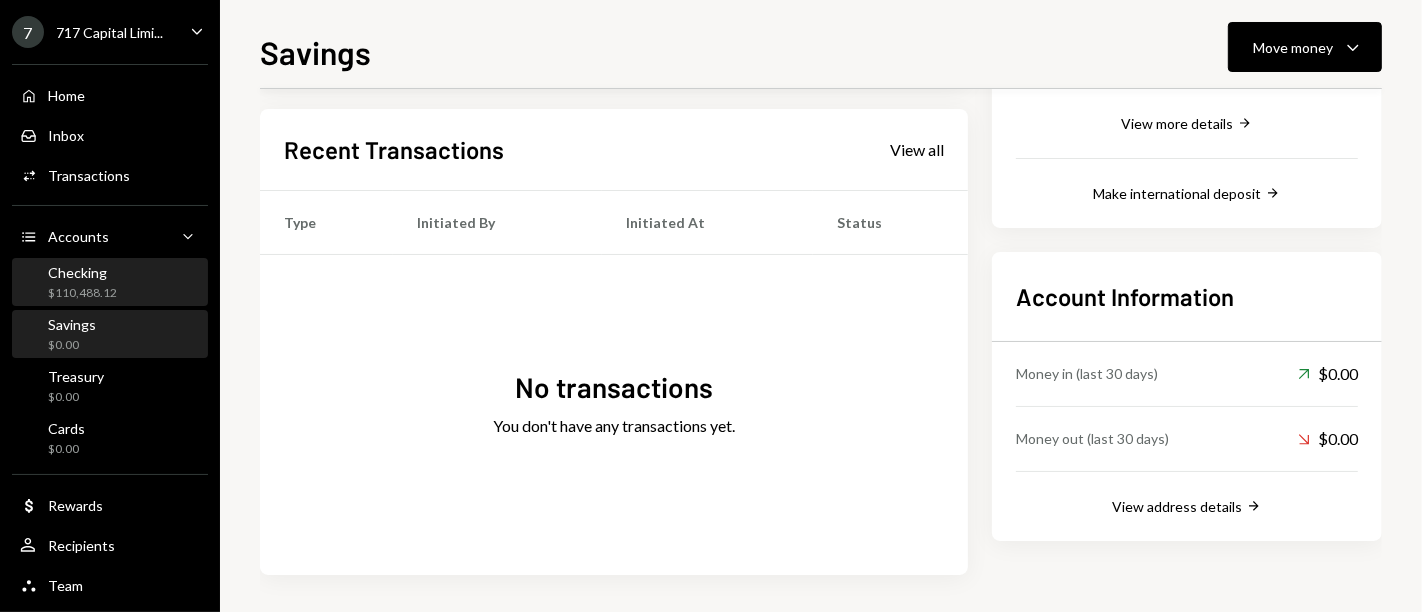 scroll, scrollTop: 462, scrollLeft: 0, axis: vertical 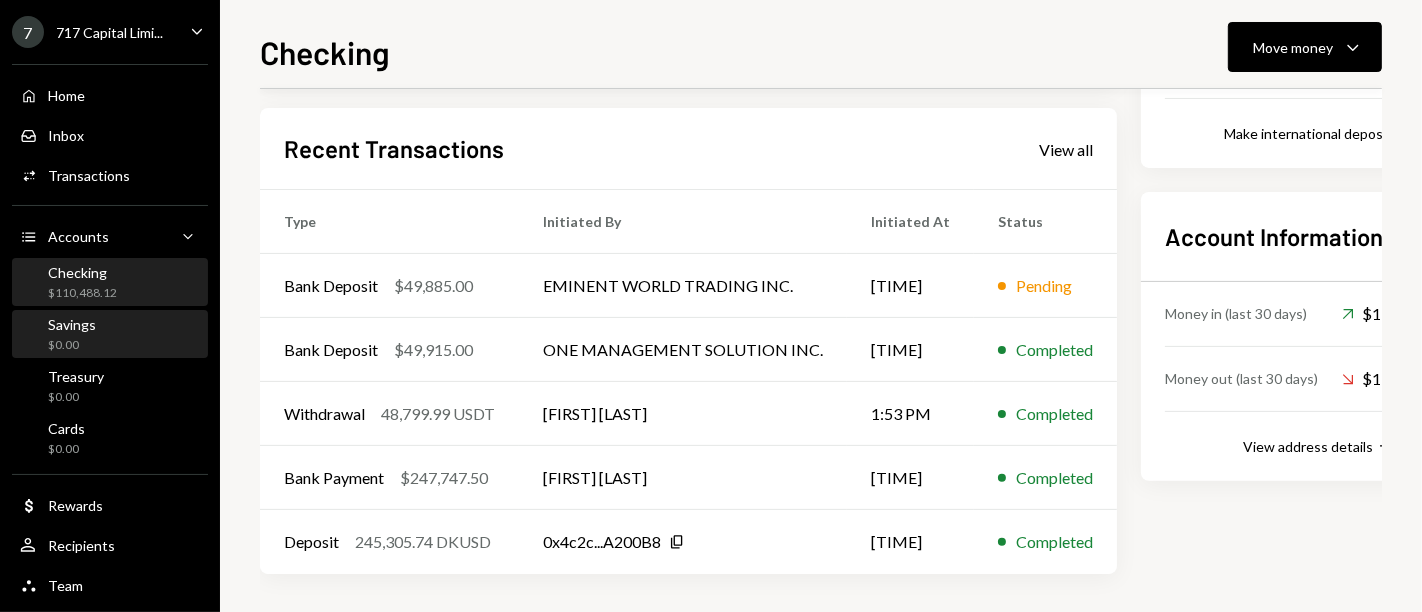 click on "Savings $0.00" at bounding box center [110, 335] 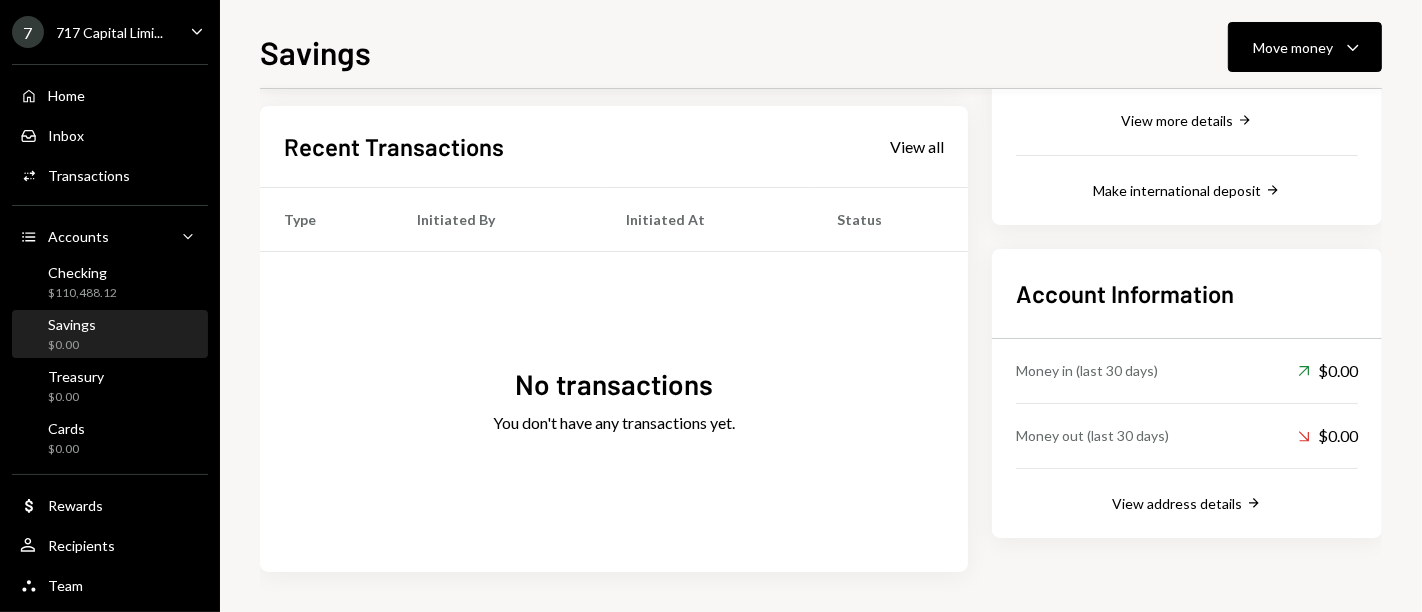 scroll, scrollTop: 402, scrollLeft: 0, axis: vertical 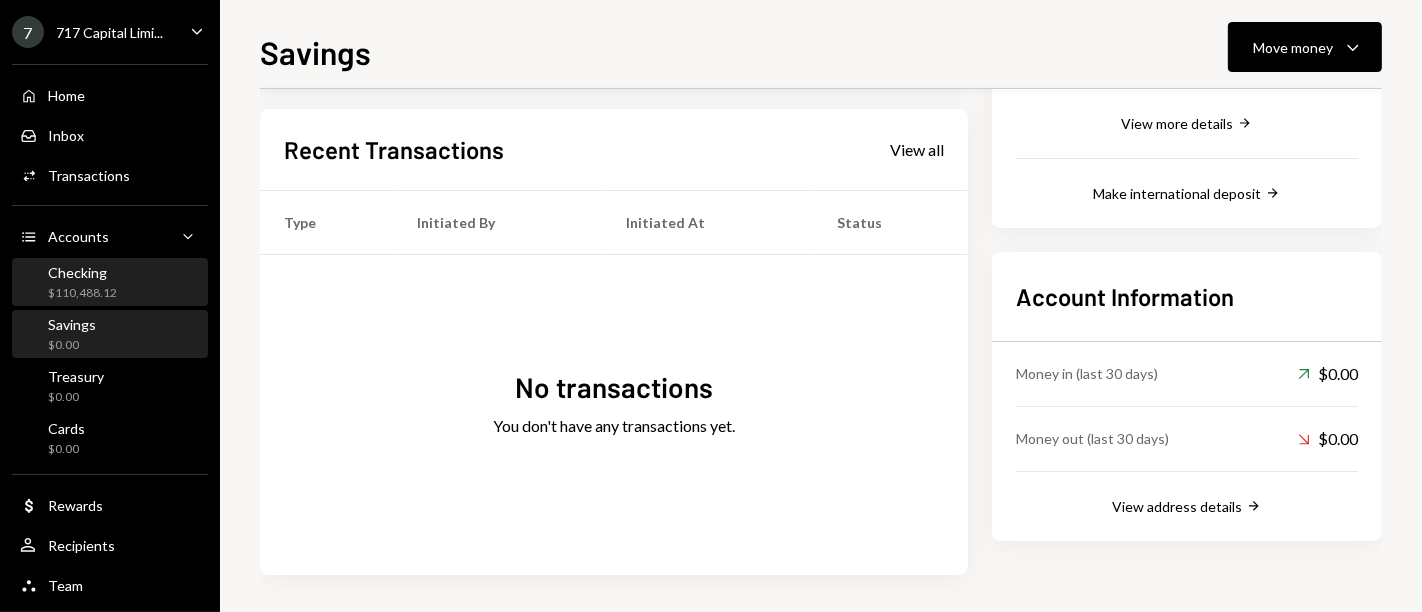 click on "Checking $110,488.12" at bounding box center [110, 283] 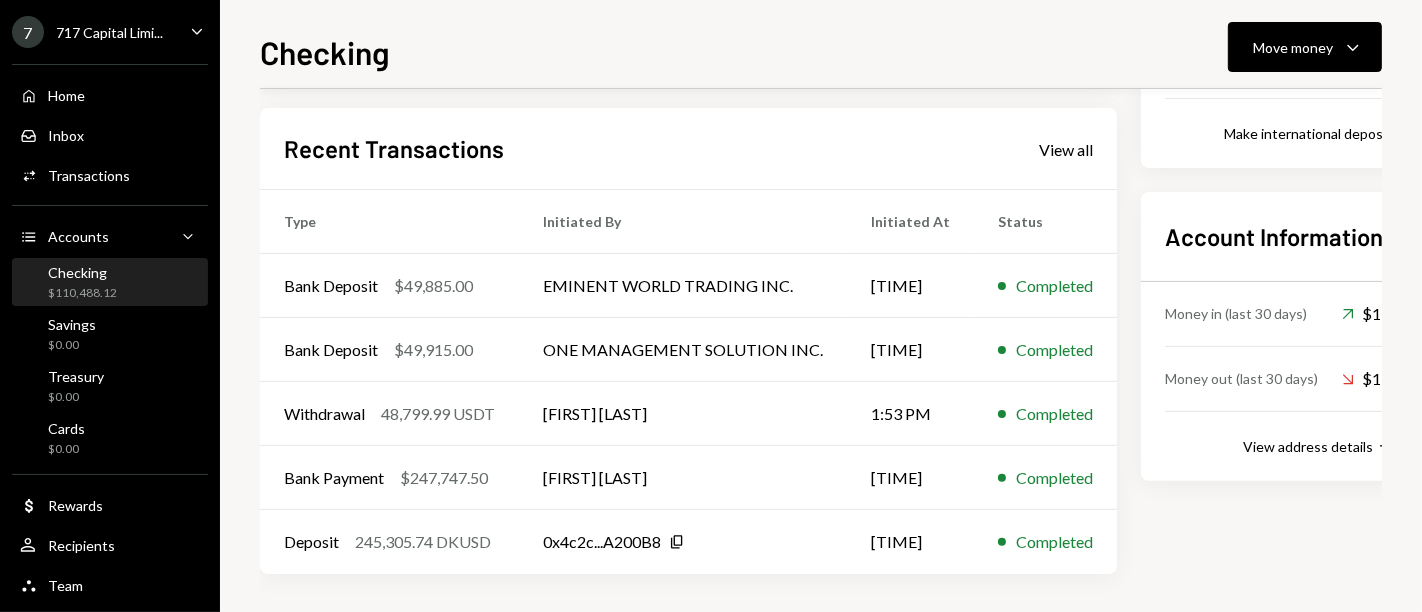 click on "Checking Move money Caret Down Overview Security Settings My balance $ 110,488.12 DKUSD Dakota USD $110,422.57 USD Coin $65.54 Tether USD $0.01 Recent Transactions View all Type Initiated By Initiated At Status Bank Deposit $49,885.00 EMINENT WORLD TRADING INC. [TIME] Completed Bank Deposit $49,915.00 ONE MANAGEMENT SOLUTION INC. [TIME] Completed Withdrawal 48,799.99 USDT [FIRST] [LAST] [TIME] Completed Bank Payment $247,747.50 [FIRST] [LAST] [TIME] Completed Deposit 245,305.74 DKUSD 0x4c2c...A200B8 Copy [TIME] Completed Account Details Routing Number 101019644 Copy Account Number • • • • • • • • 3241 Show Copy View more details Right Arrow Make international deposit Right Arrow Account Information Money in (last 30 days) Up Right Arrow $17,481,201.72 Money out (last 30 days) Down Right Arrow $17,379,335.45 View address details Right Arrow" at bounding box center [821, 306] 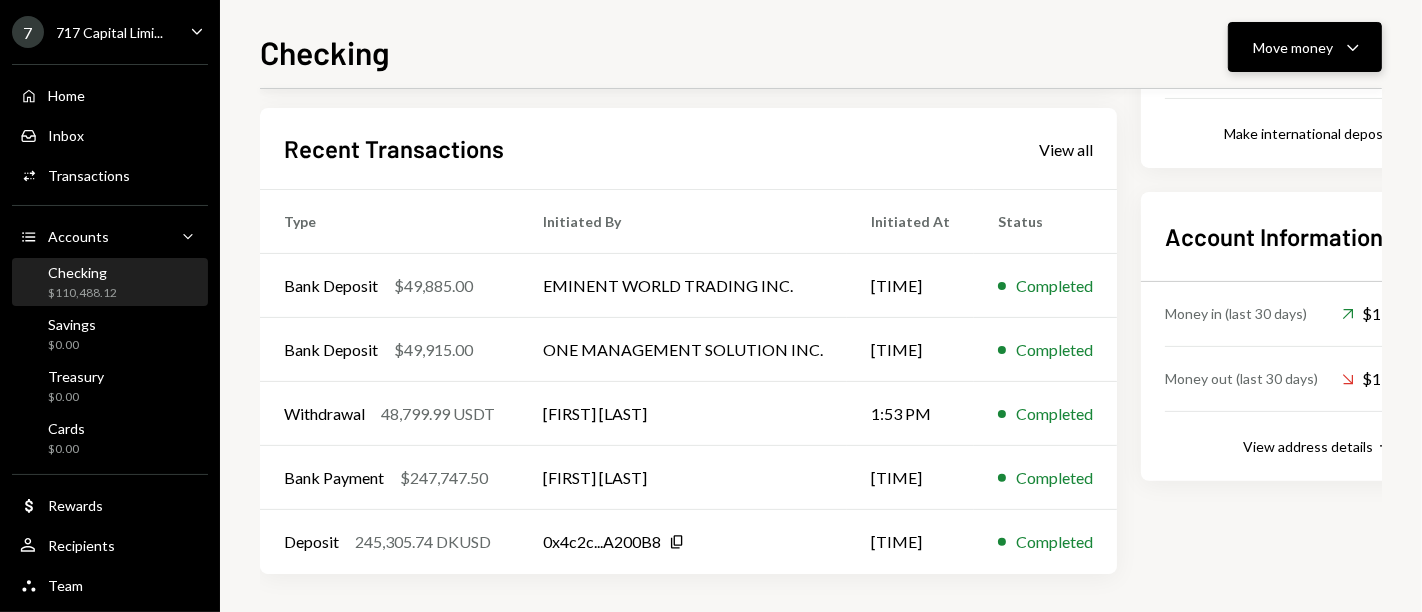 click on "Move money Caret Down" at bounding box center [1305, 47] 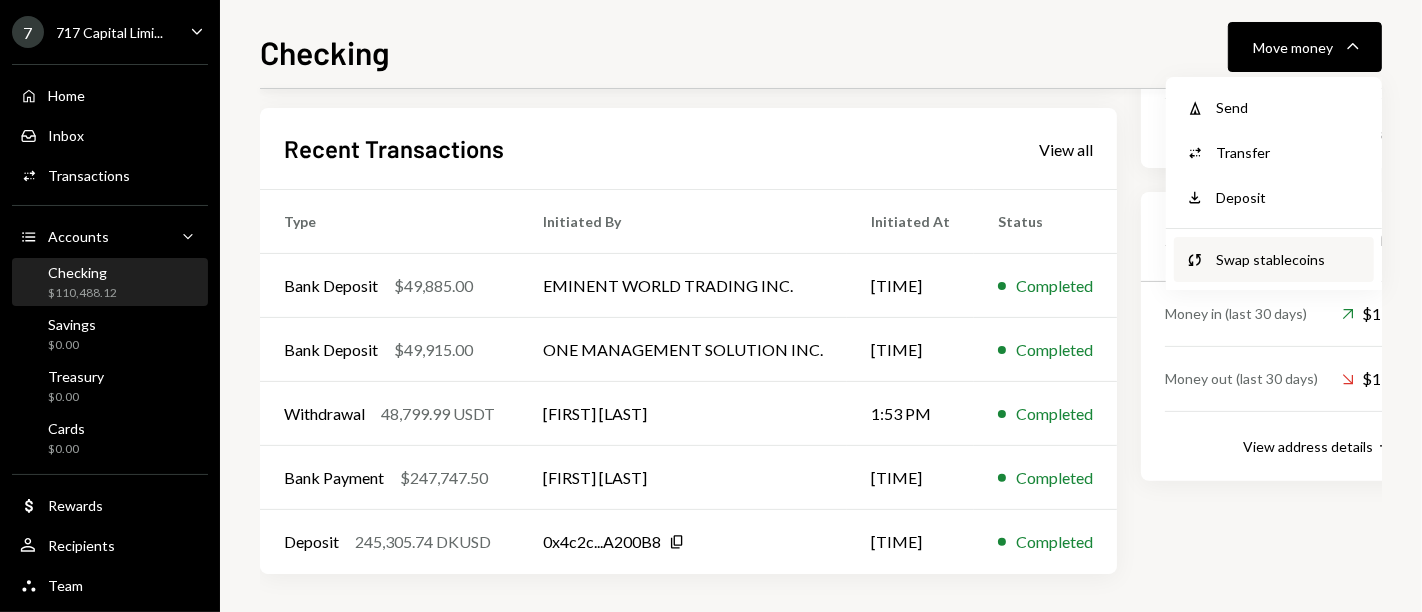 click on "Swap stablecoins" at bounding box center [1289, 259] 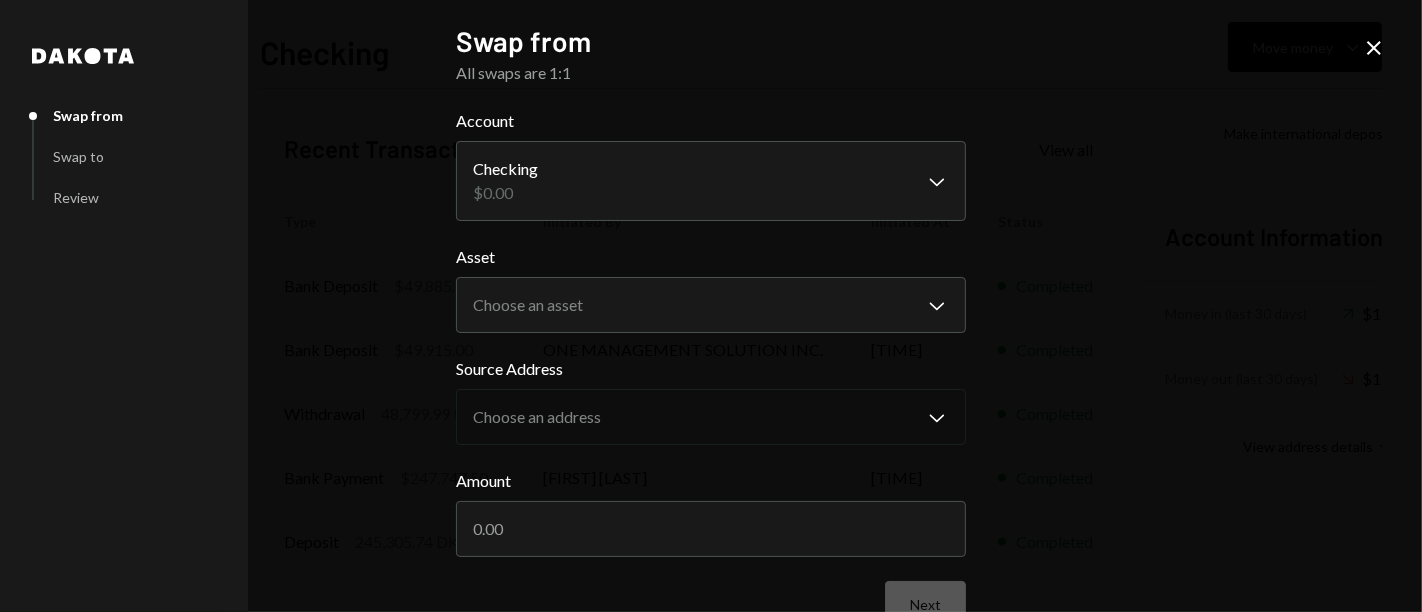 click on "7 717 Capital Limi... Caret Down Home Home Inbox Inbox Activities Transactions Accounts Accounts Caret Down Checking $110,488.12 Savings $0.00 Treasury $0.00 Cards $0.00 Dollar Rewards User Recipients Team Team Checking Move money Caret Down Overview Security Settings My balance $ 110,488.12 DKUSD Dakota USD $110,422.57 USD Coin $65.54 Tether USD $0.01 Recent Transactions View all Type Initiated By Initiated At Status Bank Deposit $49,885.00 EMINENT WORLD TRADING INC. [TIME] Completed Bank Deposit $49,915.00 ONE MANAGEMENT SOLUTION INC. [TIME] Completed Withdrawal 48,799.99 USDT [FIRST] [LAST] [TIME] Completed Bank Payment $247,747.50 [FIRST] [LAST] [TIME] Completed Deposit 245,305.74 DKUSD 0x4c2c...A200B8 Copy [TIME] Completed Account Details Routing Number 101019644 Copy Account Number • • • • • • • • 3241 Show Copy View more details Right Arrow Make international deposit Right Arrow Account Information Money in (last 30 days) Up Right Arrow $17,481,201.72 Money out (last 30 days) Dakota" at bounding box center [711, 306] 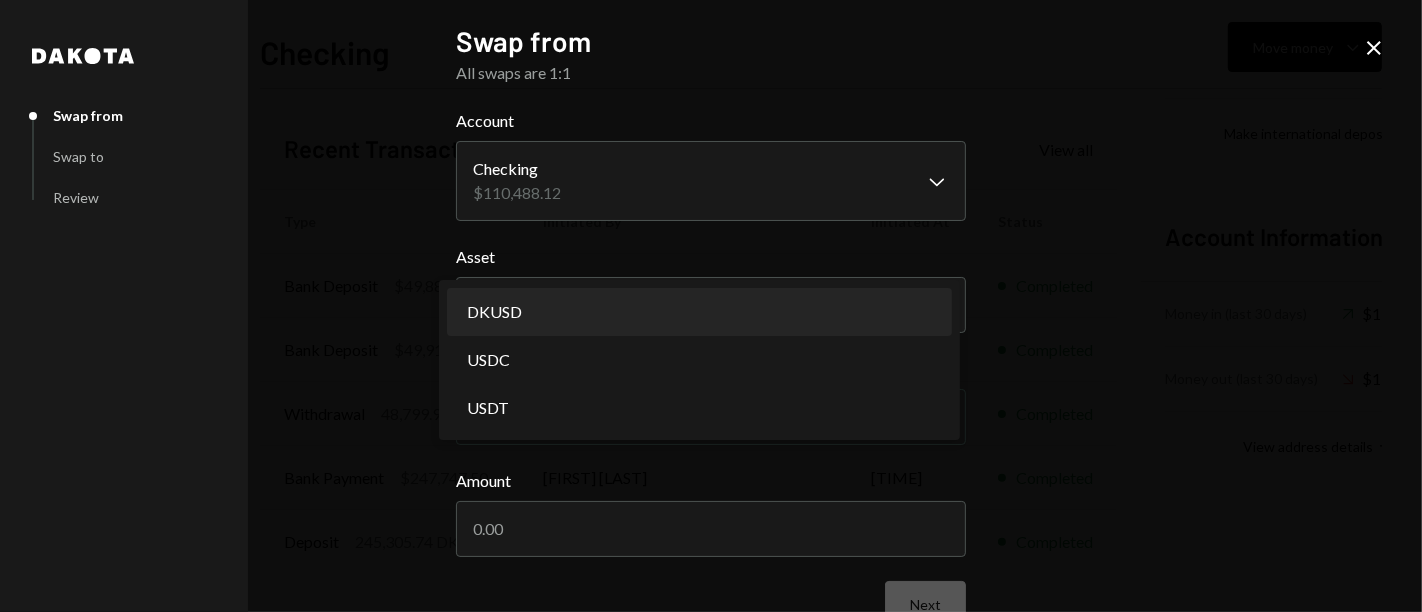 select on "*****" 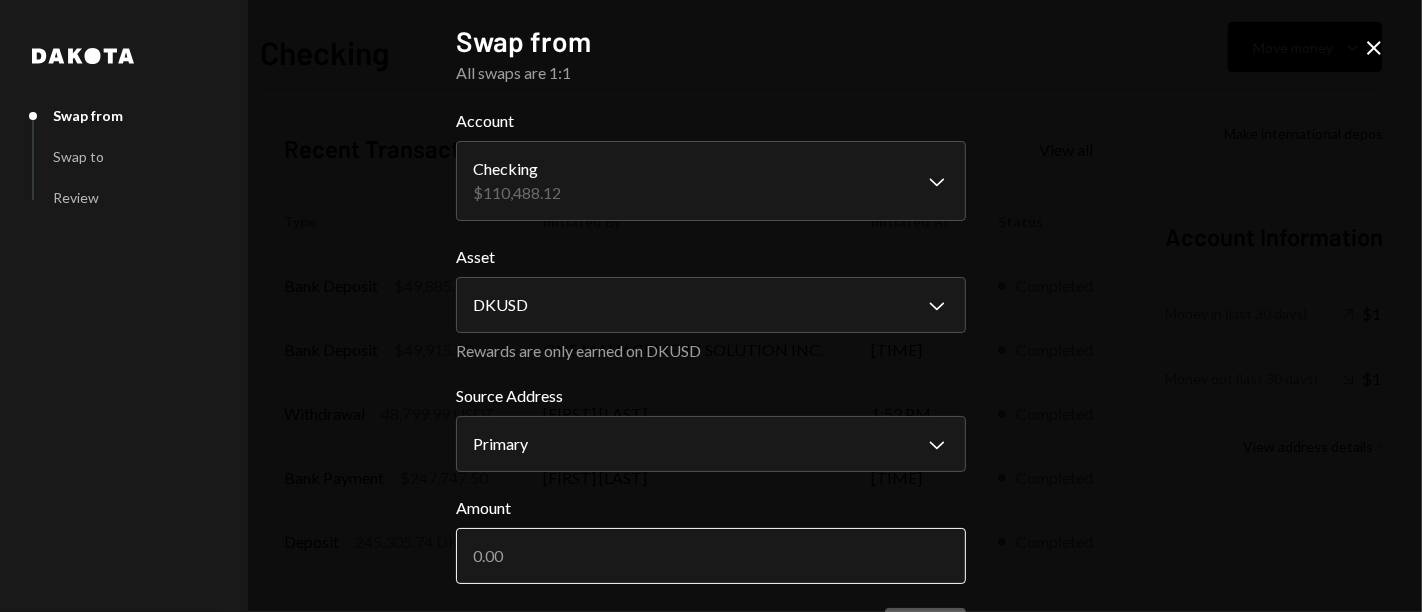 click on "Amount" at bounding box center (711, 556) 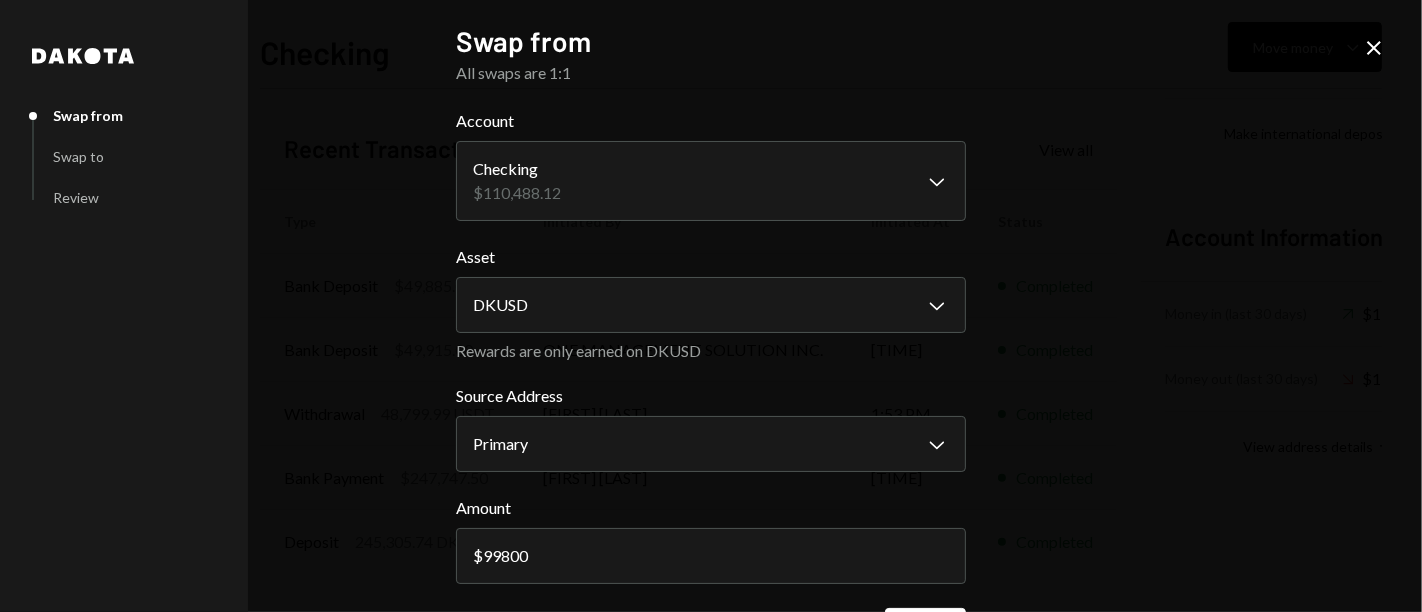 scroll, scrollTop: 73, scrollLeft: 0, axis: vertical 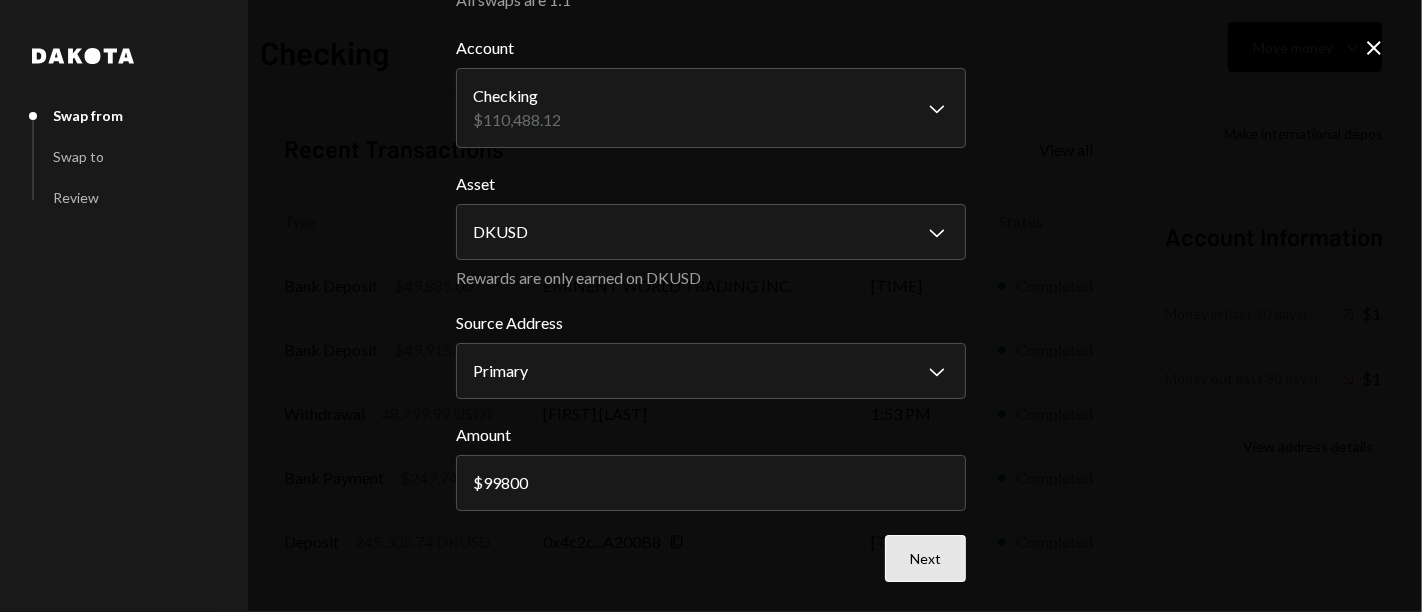 type on "99800" 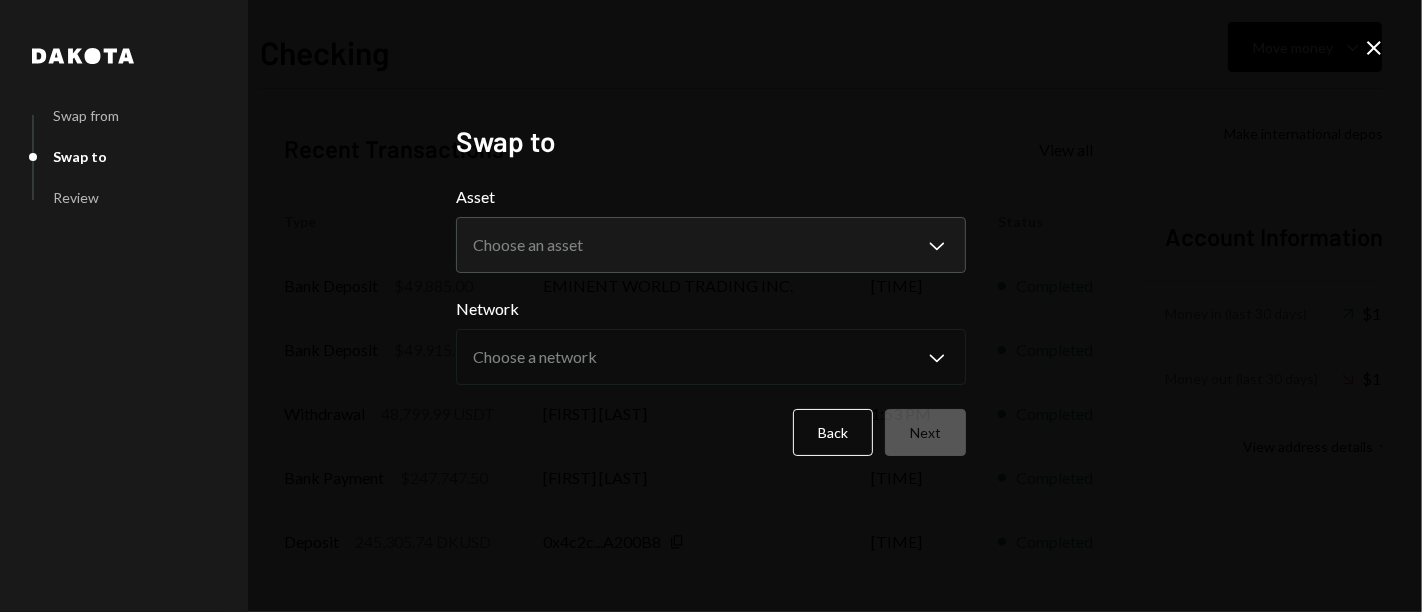 scroll, scrollTop: 0, scrollLeft: 0, axis: both 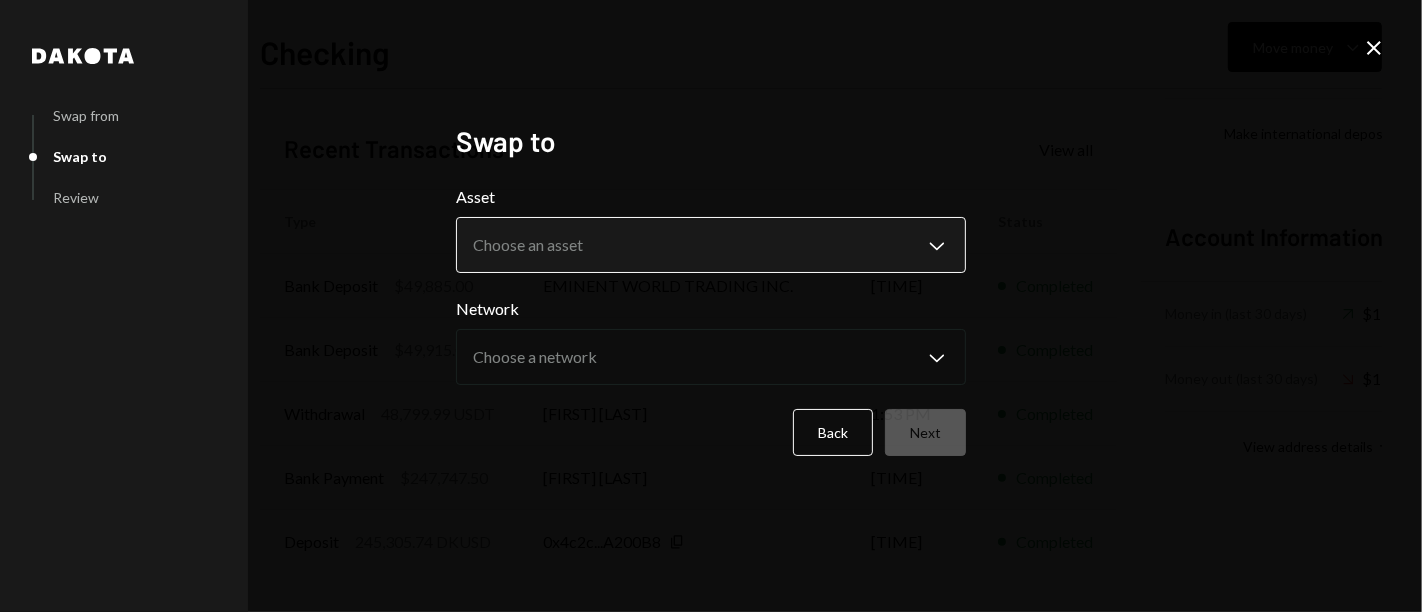click on "7 717 Capital Limi... Caret Down Home Home Inbox Inbox Activities Transactions Accounts Accounts Caret Down Checking $110,488.12 Savings $0.00 Treasury $0.00 Cards $0.00 Dollar Rewards User Recipients Team Team Checking Move money Caret Down Overview Security Settings My balance $ 110,488.12 DKUSD Dakota USD $110,422.57 USD Coin $65.54 Tether USD $0.01 Recent Transactions View all Type Initiated By Initiated At Status Bank Deposit $49,885.00 EMINENT WORLD TRADING INC. [TIME] Completed Bank Deposit $49,915.00 ONE MANAGEMENT SOLUTION INC. [TIME] Completed Withdrawal 48,799.99 USDT [FIRST] [LAST] [TIME] Completed Bank Payment $247,747.50 [FIRST] [LAST] [TIME] Completed Deposit 245,305.74 DKUSD 0x4c2c...A200B8 Copy [TIME] Completed Account Details Routing Number 101019644 Copy Account Number • • • • • • • • 3241 Show Copy View more details Right Arrow Make international deposit Right Arrow Account Information Money in (last 30 days) Up Right Arrow $17,481,201.72 Money out (last 30 days) Dakota" at bounding box center (711, 306) 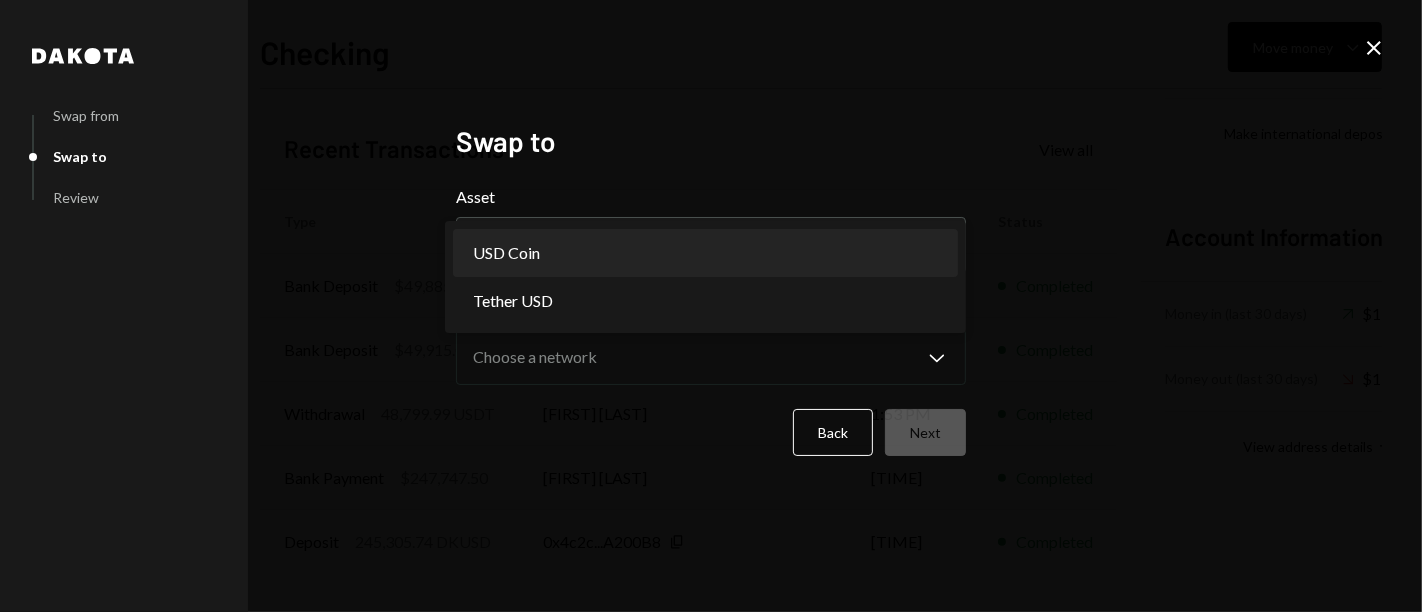 select on "****" 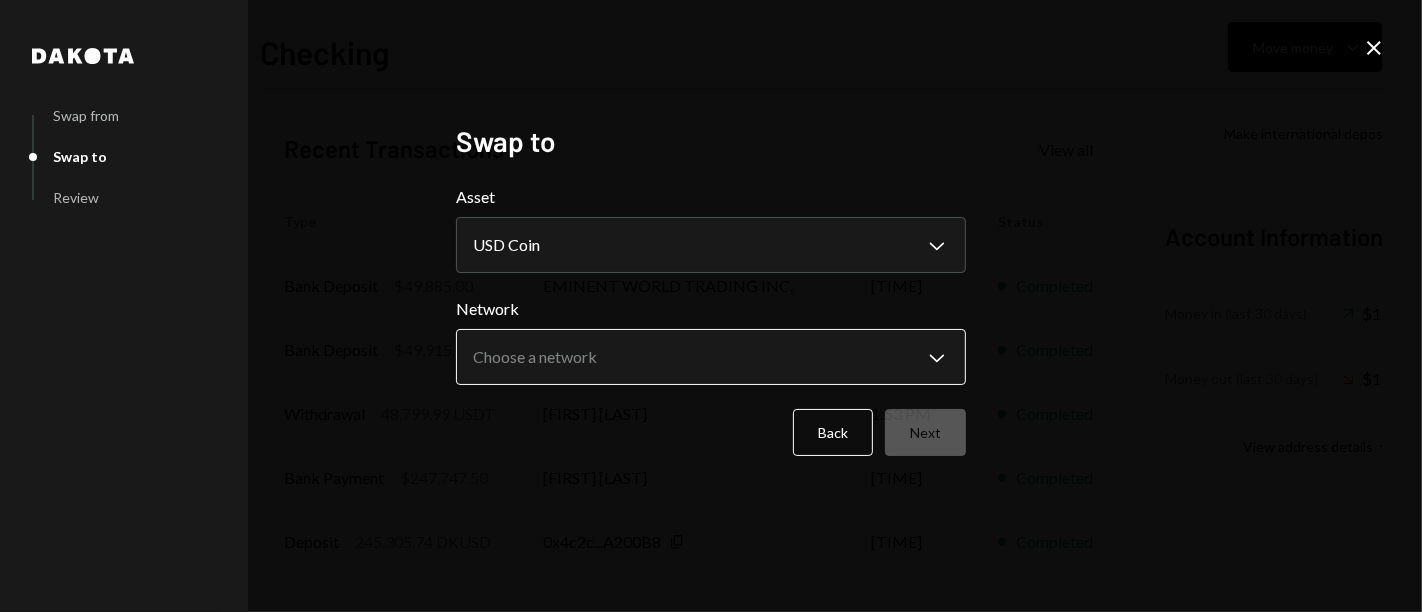 click on "7 717 Capital Limi... Caret Down Home Home Inbox Inbox Activities Transactions Accounts Accounts Caret Down Checking $110,488.12 Savings $0.00 Treasury $0.00 Cards $0.00 Dollar Rewards User Recipients Team Team Checking Move money Caret Down Overview Security Settings My balance $ 110,488.12 DKUSD Dakota USD $110,422.57 USD Coin $65.54 Tether USD $0.01 Recent Transactions View all Type Initiated By Initiated At Status Bank Deposit $49,885.00 EMINENT WORLD TRADING INC. [TIME] Completed Bank Deposit $49,915.00 ONE MANAGEMENT SOLUTION INC. [TIME] Completed Withdrawal 48,799.99 USDT [FIRST] [LAST] [TIME] Completed Bank Payment $247,747.50 [FIRST] [LAST] [TIME] Completed Deposit 245,305.74 DKUSD 0x4c2c...A200B8 Copy [TIME] Completed Account Details Routing Number 101019644 Copy Account Number • • • • • • • • 3241 Show Copy View more details Right Arrow Make international deposit Right Arrow Account Information Money in (last 30 days) Up Right Arrow $17,481,201.72 Money out (last 30 days) Dakota" at bounding box center [711, 306] 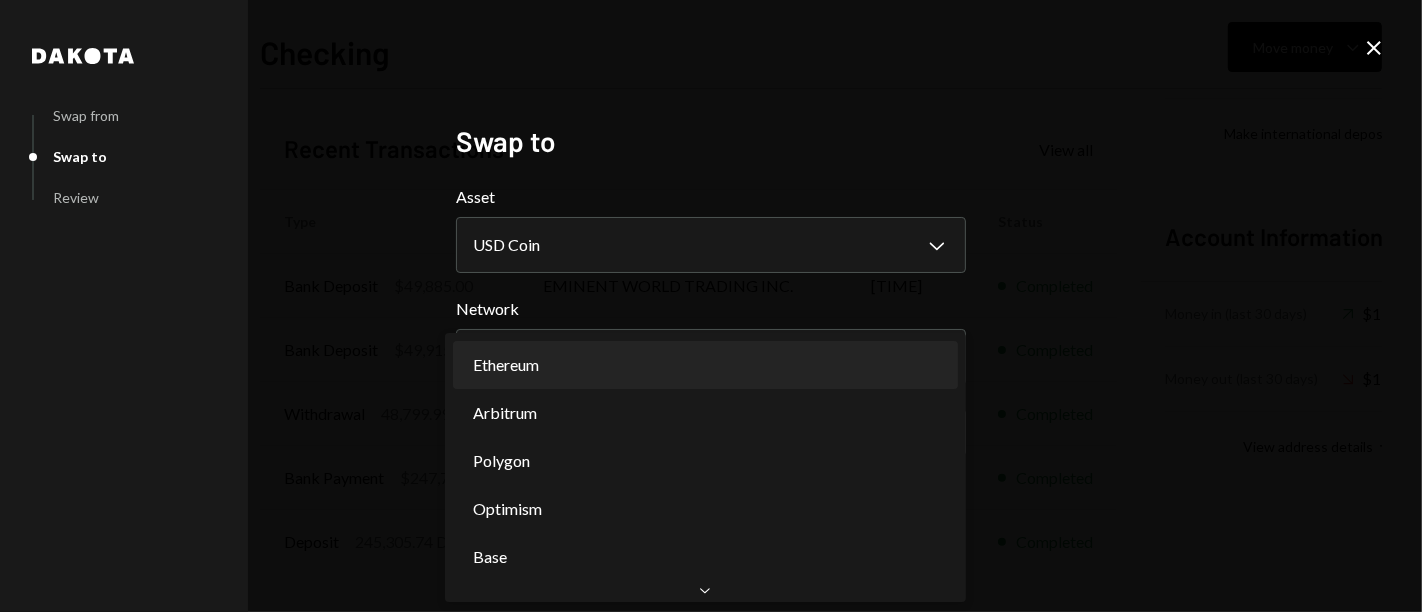 select on "**********" 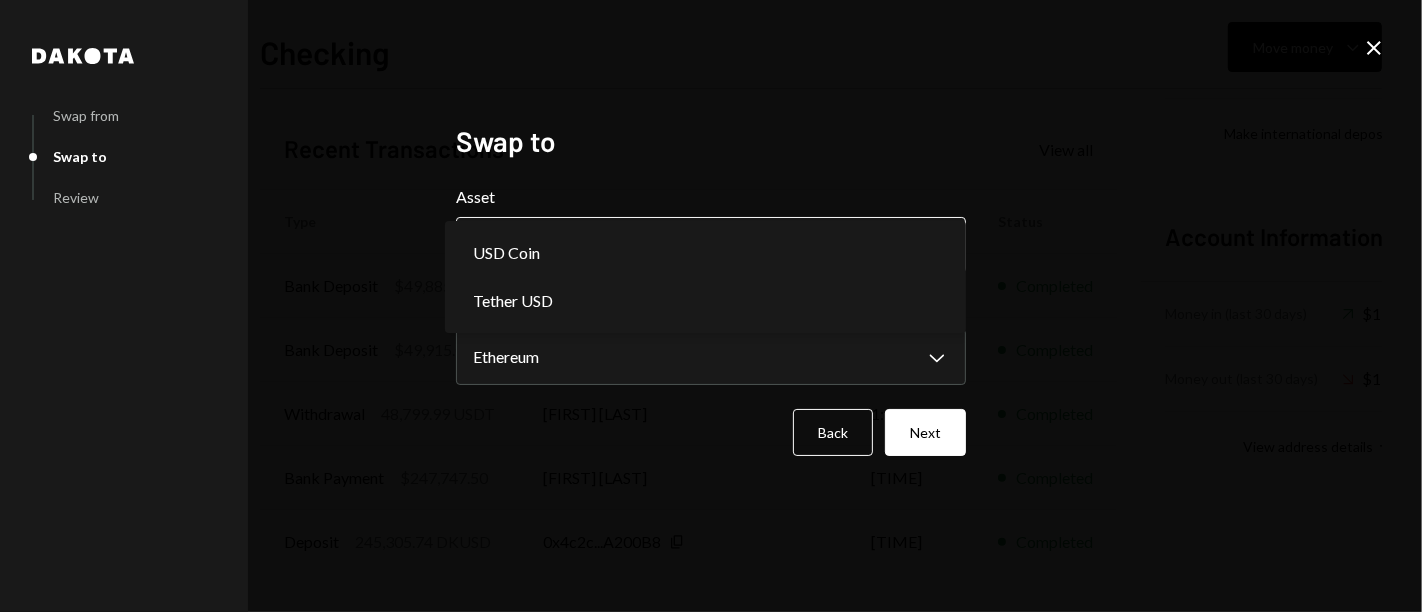 click on "7 717 Capital Limi... Caret Down Home Home Inbox Inbox Activities Transactions Accounts Accounts Caret Down Checking $110,488.12 Savings $0.00 Treasury $0.00 Cards $0.00 Dollar Rewards User Recipients Team Team Checking Move money Caret Down Overview Security Settings My balance $ 110,488.12 DKUSD Dakota USD $110,422.57 USD Coin $65.54 Tether USD $0.01 Recent Transactions View all Type Initiated By Initiated At Status Bank Deposit $49,885.00 EMINENT WORLD TRADING INC. [TIME] Completed Bank Deposit $49,915.00 ONE MANAGEMENT SOLUTION INC. [TIME] Completed Withdrawal 48,799.99 USDT [FIRST] [LAST] [TIME] Completed Bank Payment $247,747.50 [FIRST] [LAST] [TIME] Completed Deposit 245,305.74 DKUSD 0x4c2c...A200B8 Copy [TIME] Completed Account Details Routing Number 101019644 Copy Account Number • • • • • • • • 3241 Show Copy View more details Right Arrow Make international deposit Right Arrow Account Information Money in (last 30 days) Up Right Arrow $17,481,201.72 Money out (last 30 days) Dakota" at bounding box center [711, 306] 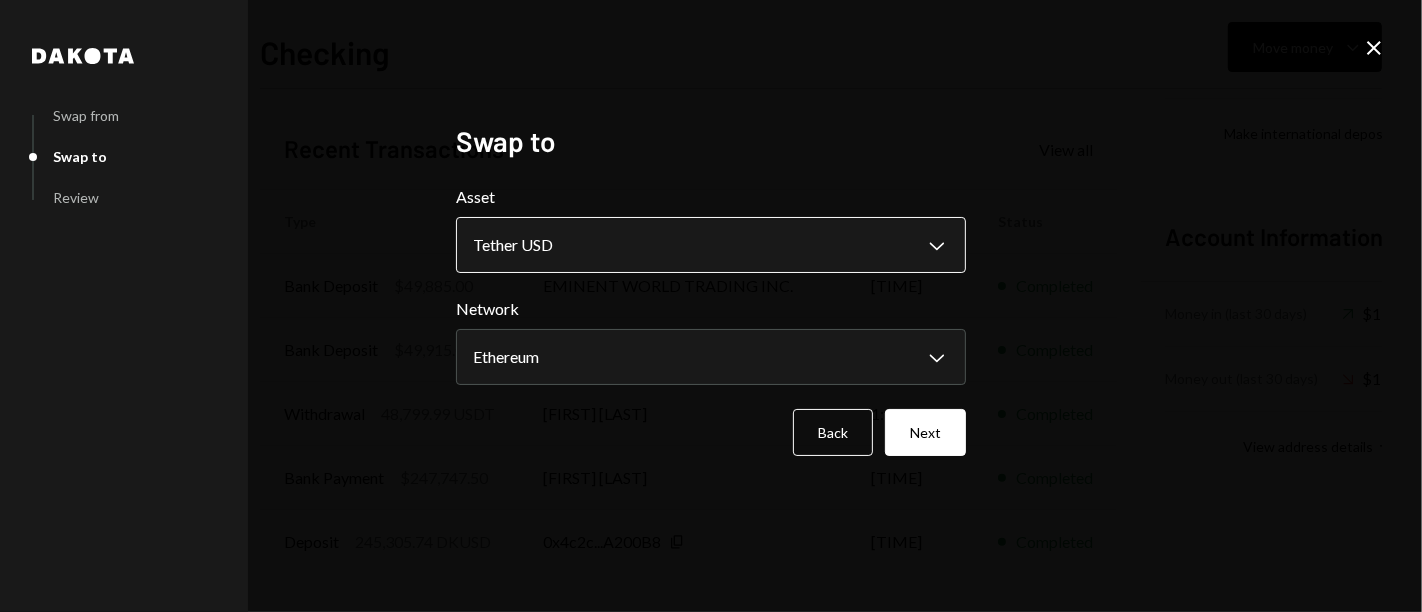 click on "7 717 Capital Limi... Caret Down Home Home Inbox Inbox Activities Transactions Accounts Accounts Caret Down Checking $110,488.12 Savings $0.00 Treasury $0.00 Cards $0.00 Dollar Rewards User Recipients Team Team Checking Move money Caret Down Overview Security Settings My balance $ 110,488.12 DKUSD Dakota USD $110,422.57 USD Coin $65.54 Tether USD $0.01 Recent Transactions View all Type Initiated By Initiated At Status Bank Deposit $49,885.00 EMINENT WORLD TRADING INC. [TIME] Completed Bank Deposit $49,915.00 ONE MANAGEMENT SOLUTION INC. [TIME] Completed Withdrawal 48,799.99 USDT [FIRST] [LAST] [TIME] Completed Bank Payment $247,747.50 [FIRST] [LAST] [TIME] Completed Deposit 245,305.74 DKUSD 0x4c2c...A200B8 Copy [TIME] Completed Account Details Routing Number 101019644 Copy Account Number • • • • • • • • 3241 Show Copy View more details Right Arrow Make international deposit Right Arrow Account Information Money in (last 30 days) Up Right Arrow $17,481,201.72 Money out (last 30 days) Dakota" at bounding box center (711, 306) 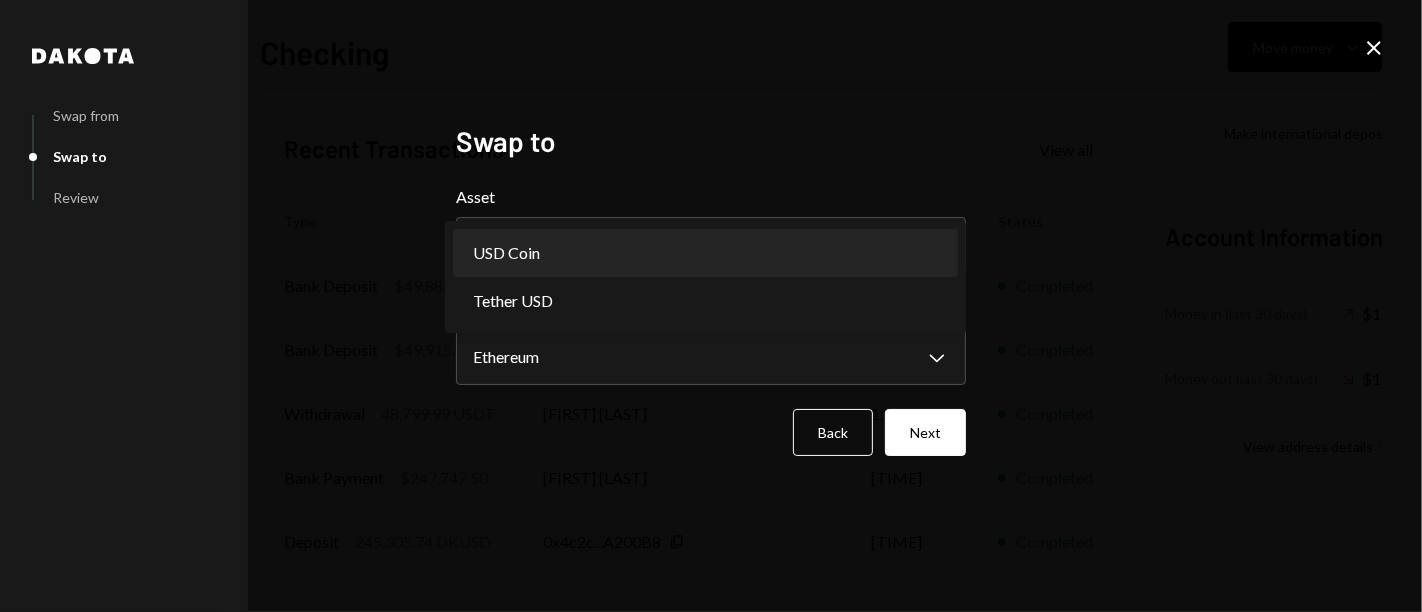 select on "****" 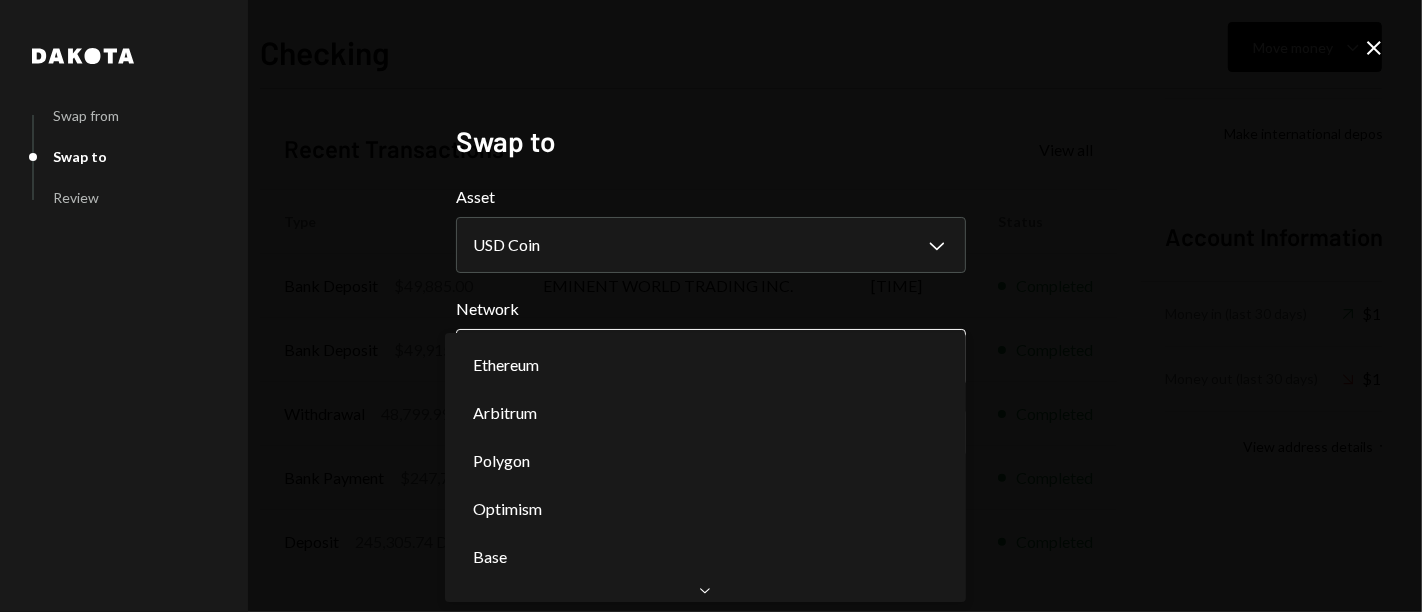 click on "7 717 Capital Limi... Caret Down Home Home Inbox Inbox Activities Transactions Accounts Accounts Caret Down Checking $110,488.12 Savings $0.00 Treasury $0.00 Cards $0.00 Dollar Rewards User Recipients Team Team Checking Move money Caret Down Overview Security Settings My balance $ 110,488.12 DKUSD Dakota USD $110,422.57 USD Coin $65.54 Tether USD $0.01 Recent Transactions View all Type Initiated By Initiated At Status Bank Deposit $49,885.00 EMINENT WORLD TRADING INC. [TIME] Completed Bank Deposit $49,915.00 ONE MANAGEMENT SOLUTION INC. [TIME] Completed Withdrawal 48,799.99 USDT [FIRST] [LAST] [TIME] Completed Bank Payment $247,747.50 [FIRST] [LAST] [TIME] Completed Deposit 245,305.74 DKUSD 0x4c2c...A200B8 Copy [TIME] Completed Account Details Routing Number 101019644 Copy Account Number • • • • • • • • 3241 Show Copy View more details Right Arrow Make international deposit Right Arrow Account Information Money in (last 30 days) Up Right Arrow $17,481,201.72 Money out (last 30 days) Dakota" at bounding box center (711, 306) 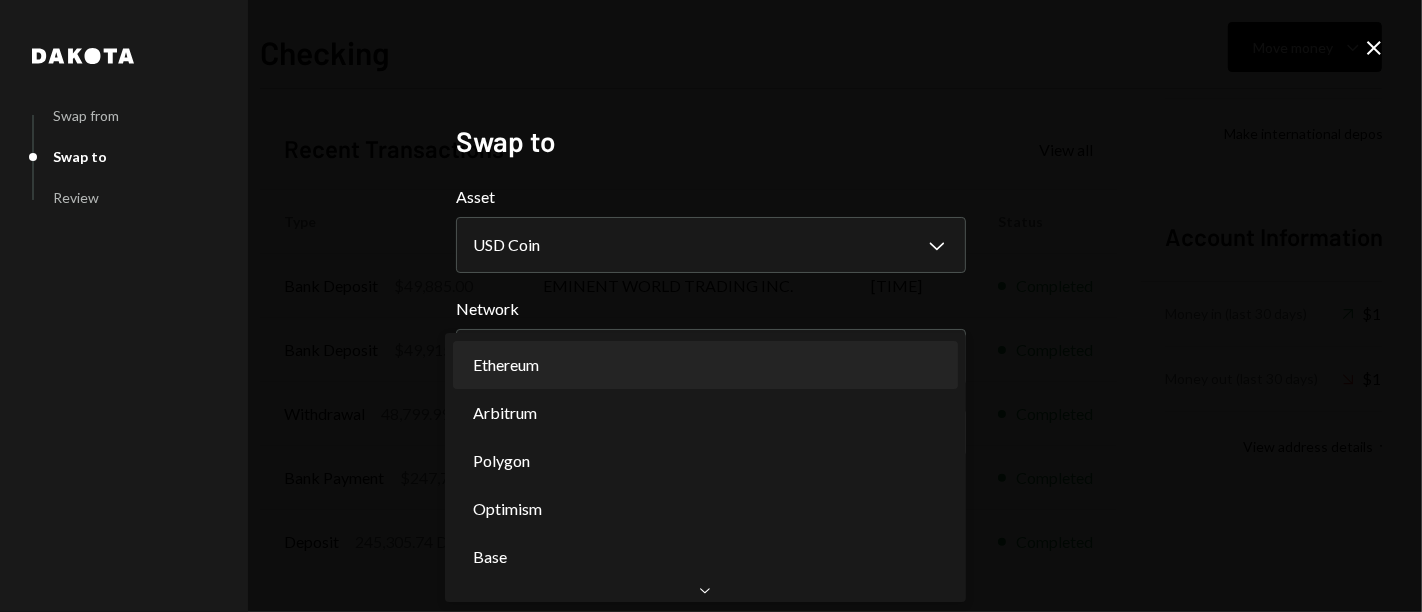 select on "**********" 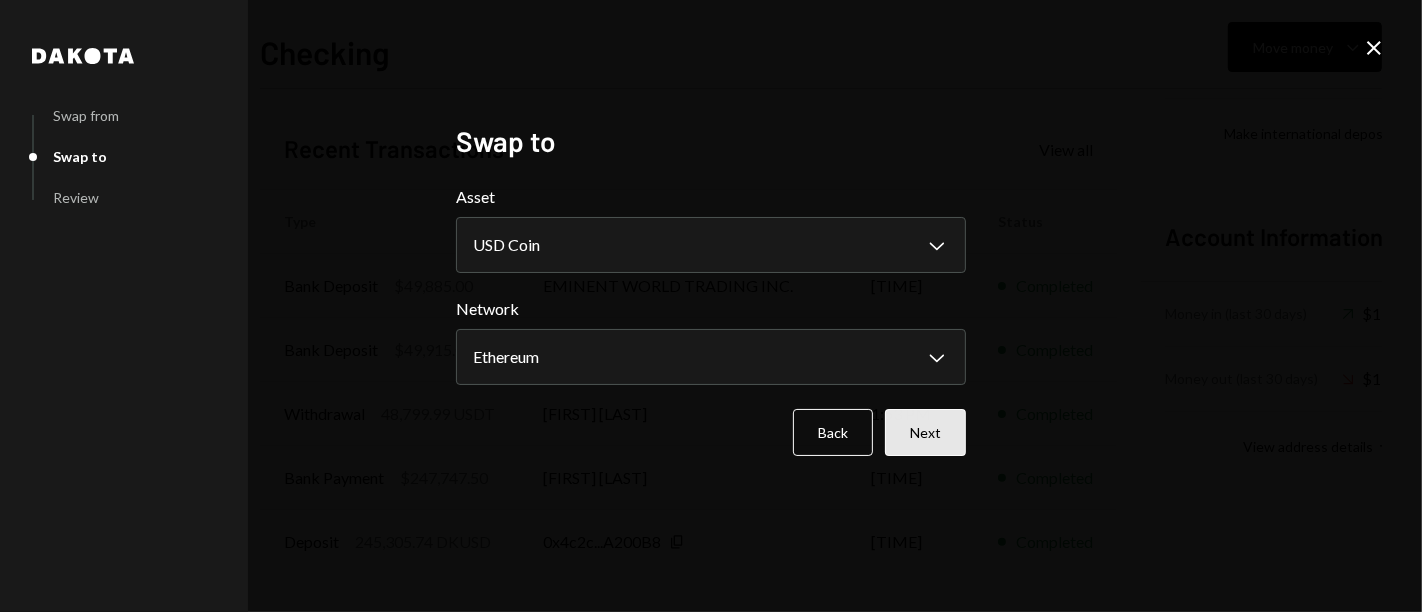 click on "Next" at bounding box center (925, 432) 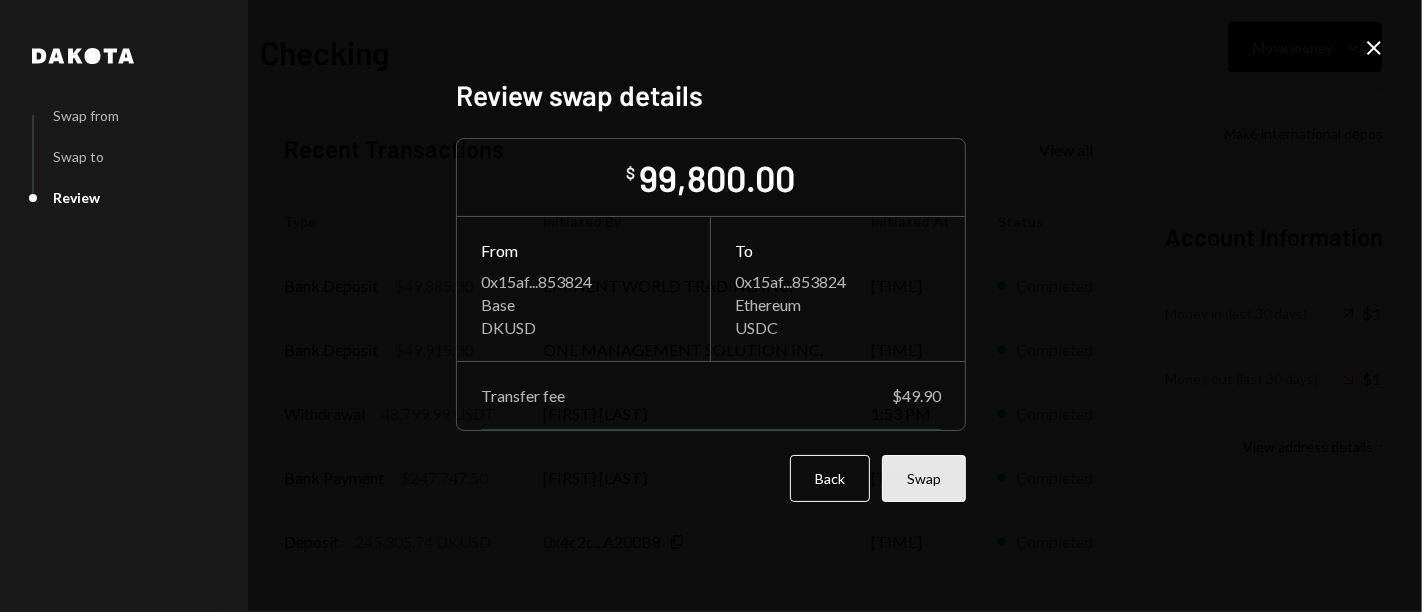 click on "Swap" at bounding box center [924, 478] 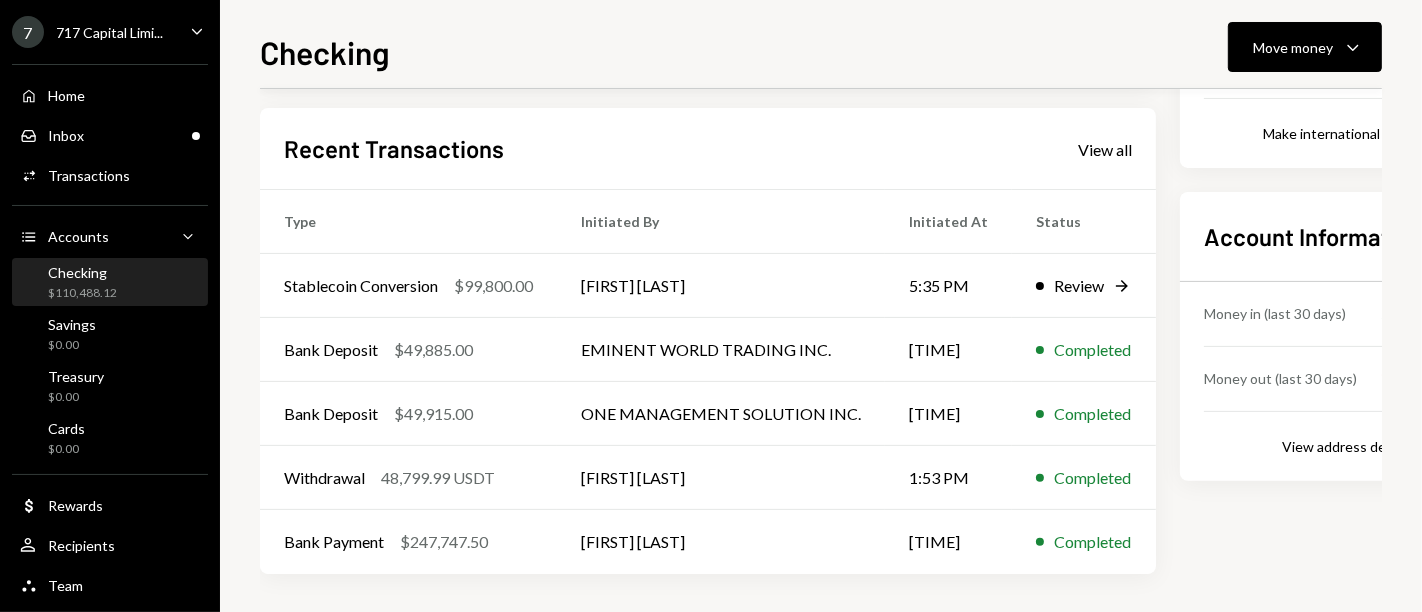 click on "Checking $110,488.12 DKUSD Dakota USD $110,422.57 USD Coin $65.54 Tether USD $0.01 Recent Transactions View all Type Initiated By Initiated At Status Stablecoin Conversion $99,800.00 [FIRST] [LAST] [TIME] Review Right Arrow Bank Deposit $49,885.00 EMINENT WORLD TRADING INC. [TIME] Completed Bank Deposit $49,915.00 ONE MANAGEMENT SOLUTION INC. [TIME] Completed Withdrawal 48,799.99 USDT [FIRST] [LAST] [TIME] Completed Bank Payment $247,747.50 [FIRST] [LAST] [TIME] Completed Account Details Routing Number 101019644 Copy Account Number • • • • • • • • 3241 Show Copy View more details Right Arrow Make international deposit Right Arrow Account Information Money in (last 30 days) Up Right Arrow $17,481,201.72 Money out (last 30 days) Down Right Arrow $17,379,335.45 View address details Right Arrow" at bounding box center (821, 306) 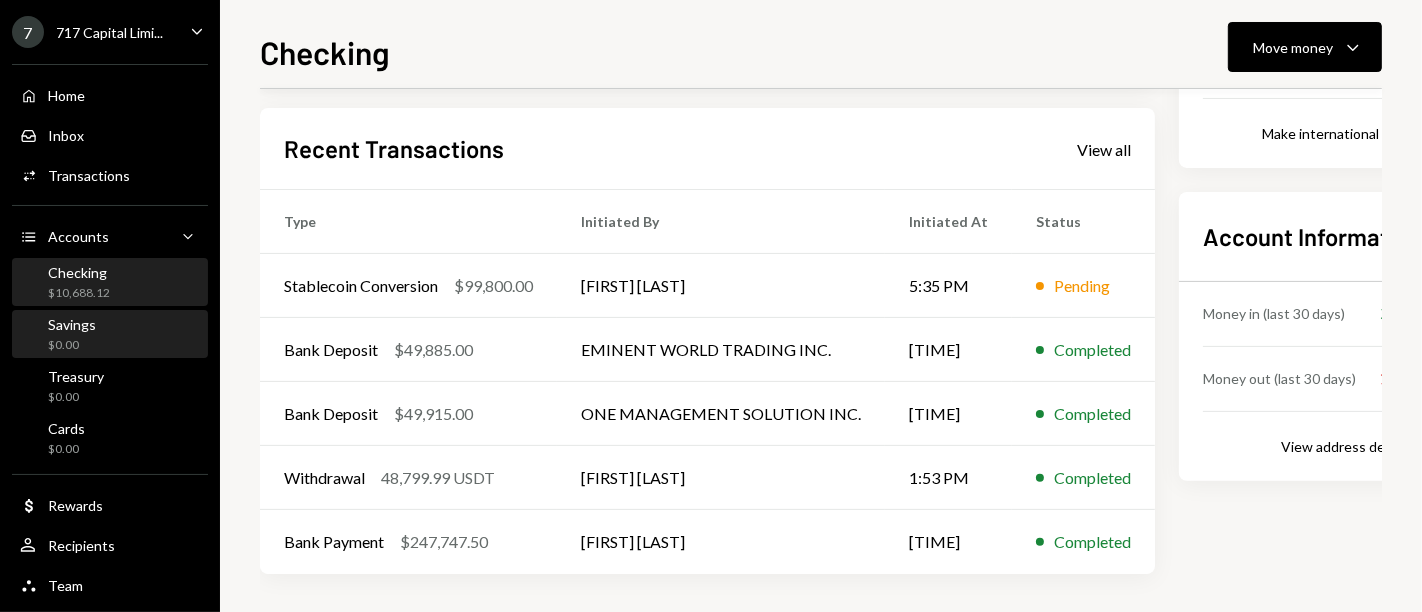 click on "Savings" at bounding box center (72, 324) 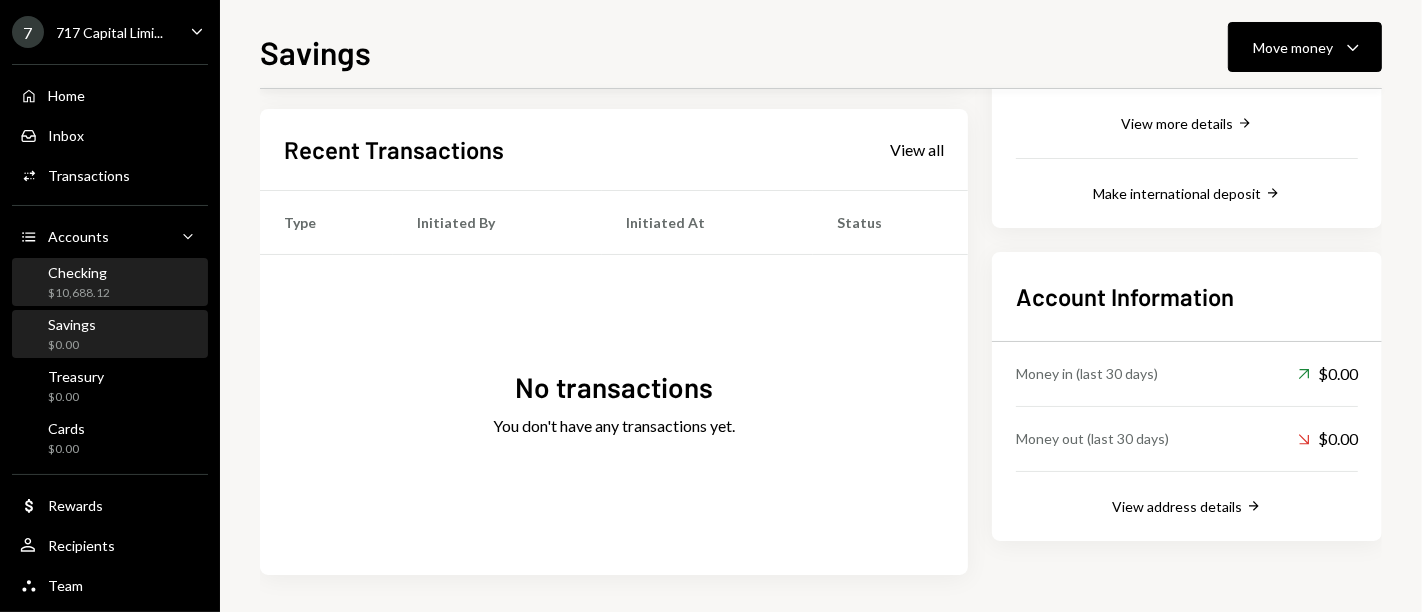 click on "$10,688.12" at bounding box center (79, 293) 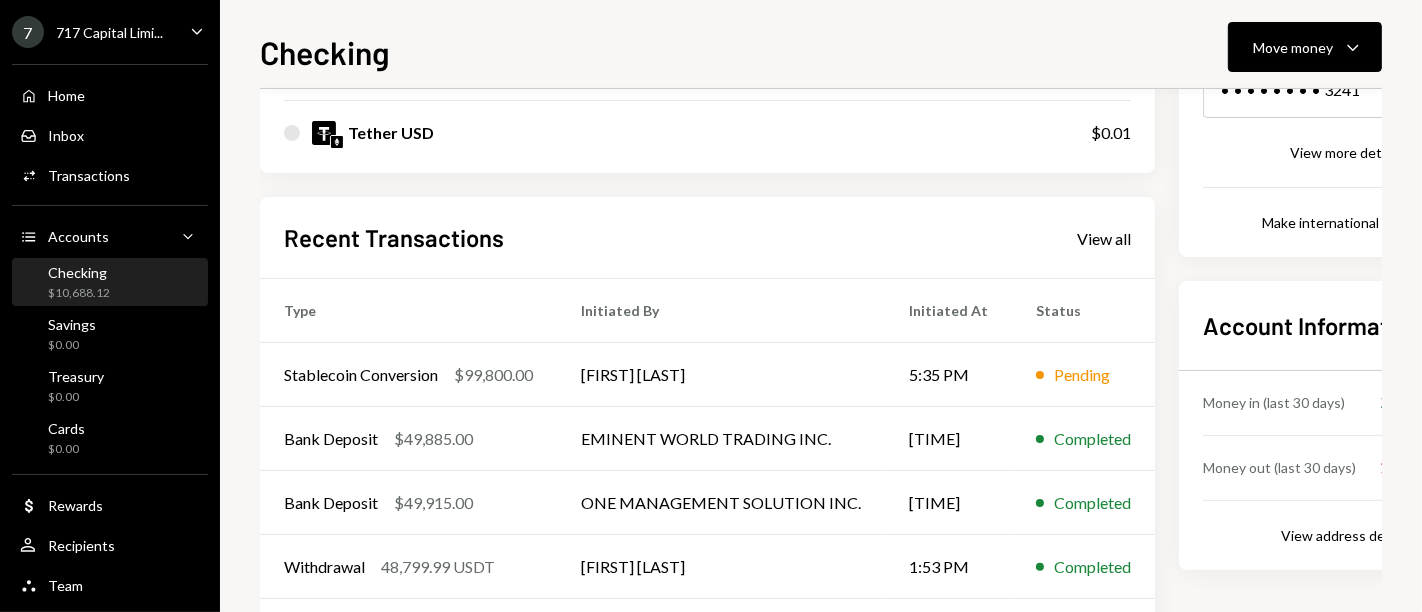 scroll, scrollTop: 462, scrollLeft: 0, axis: vertical 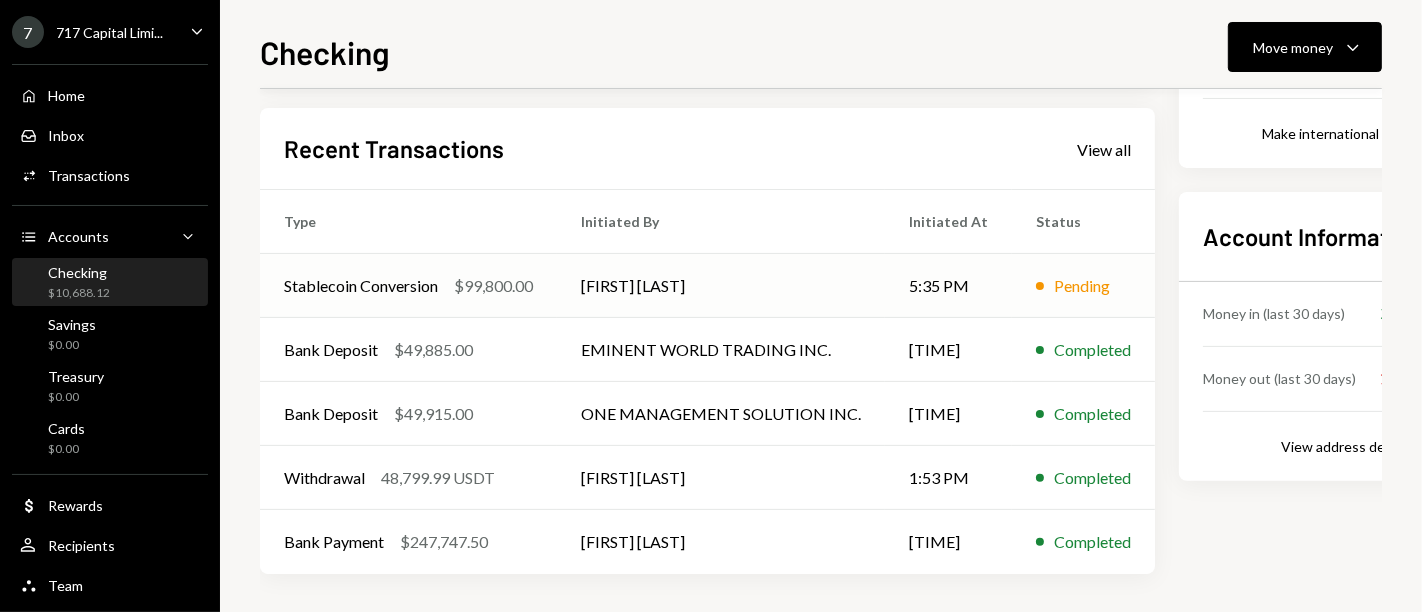 click on "[FIRST] [LAST]" at bounding box center (721, 286) 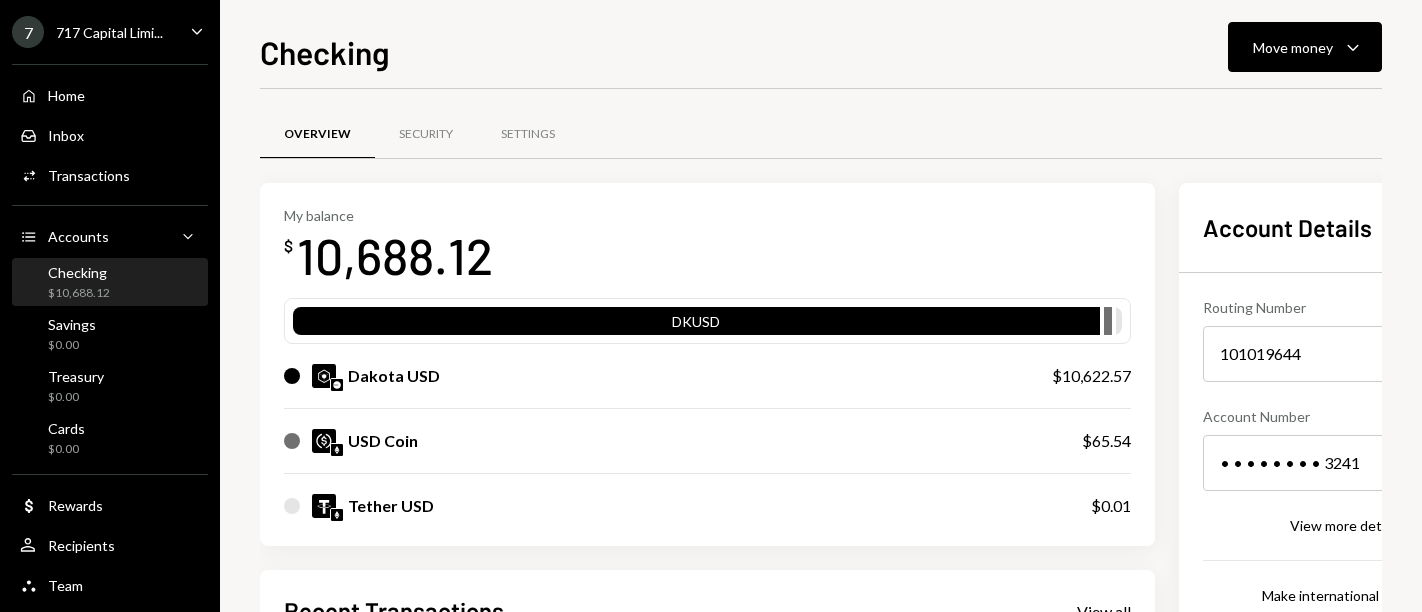 scroll, scrollTop: 0, scrollLeft: 0, axis: both 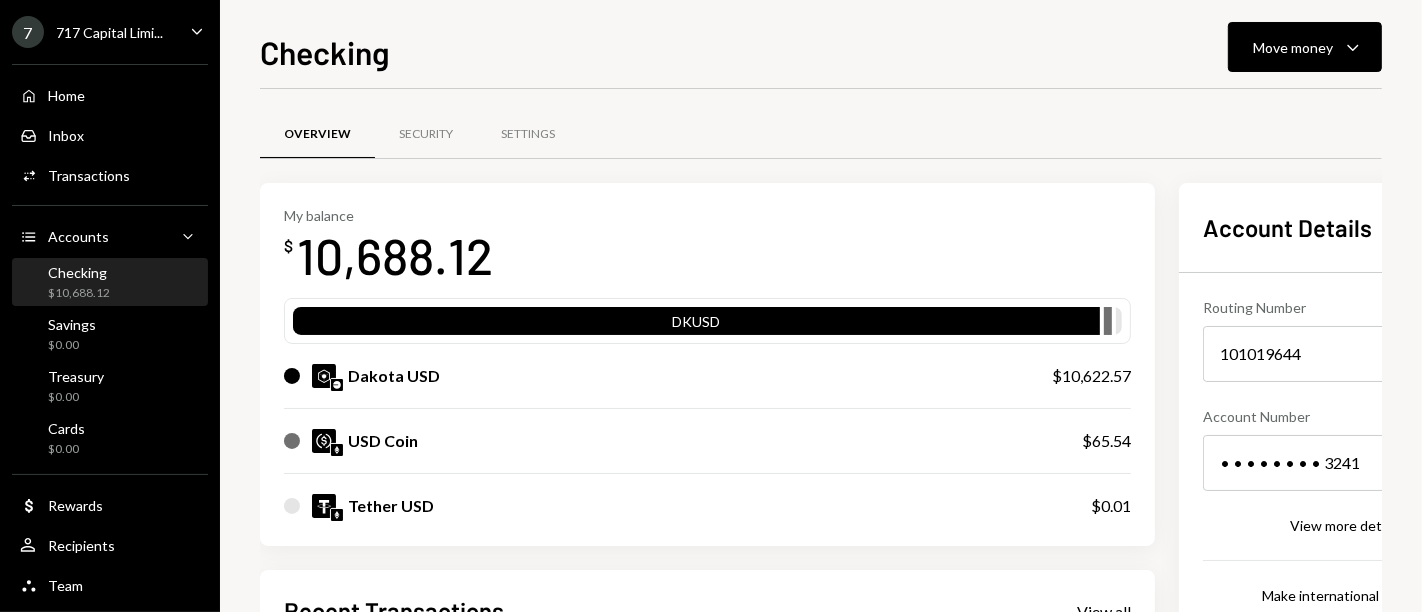 click on "Overview Security Settings" at bounding box center (821, 146) 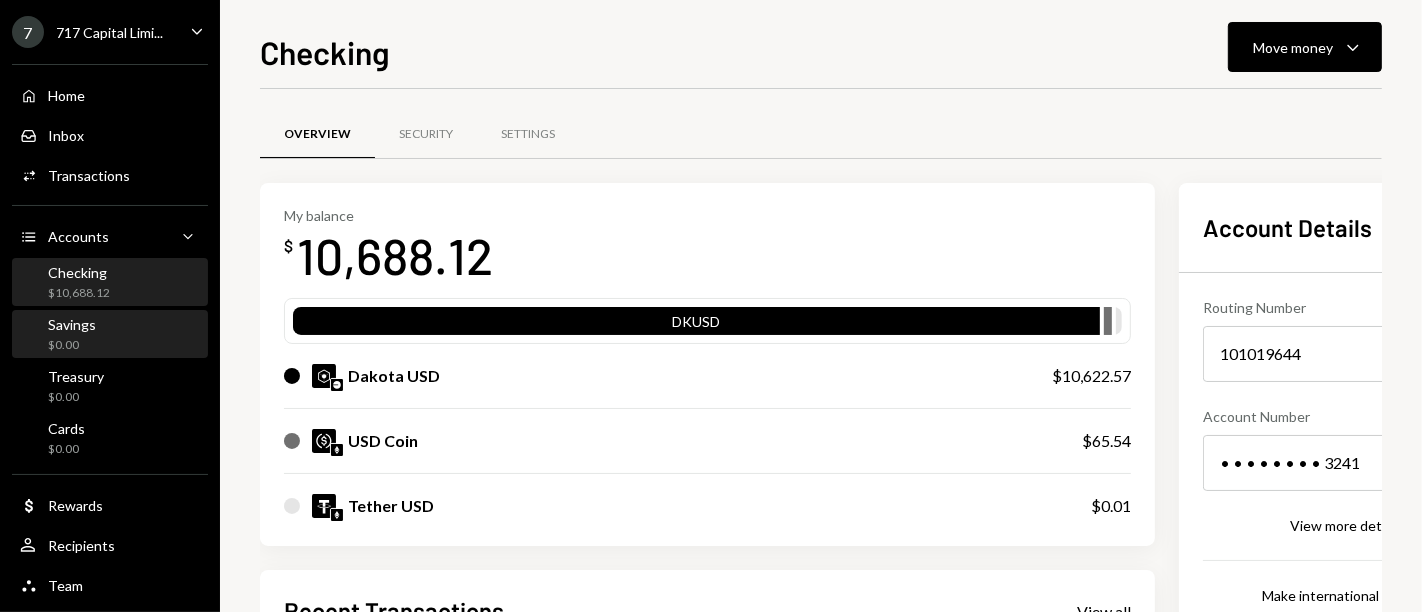 click on "Savings $0.00" at bounding box center [110, 334] 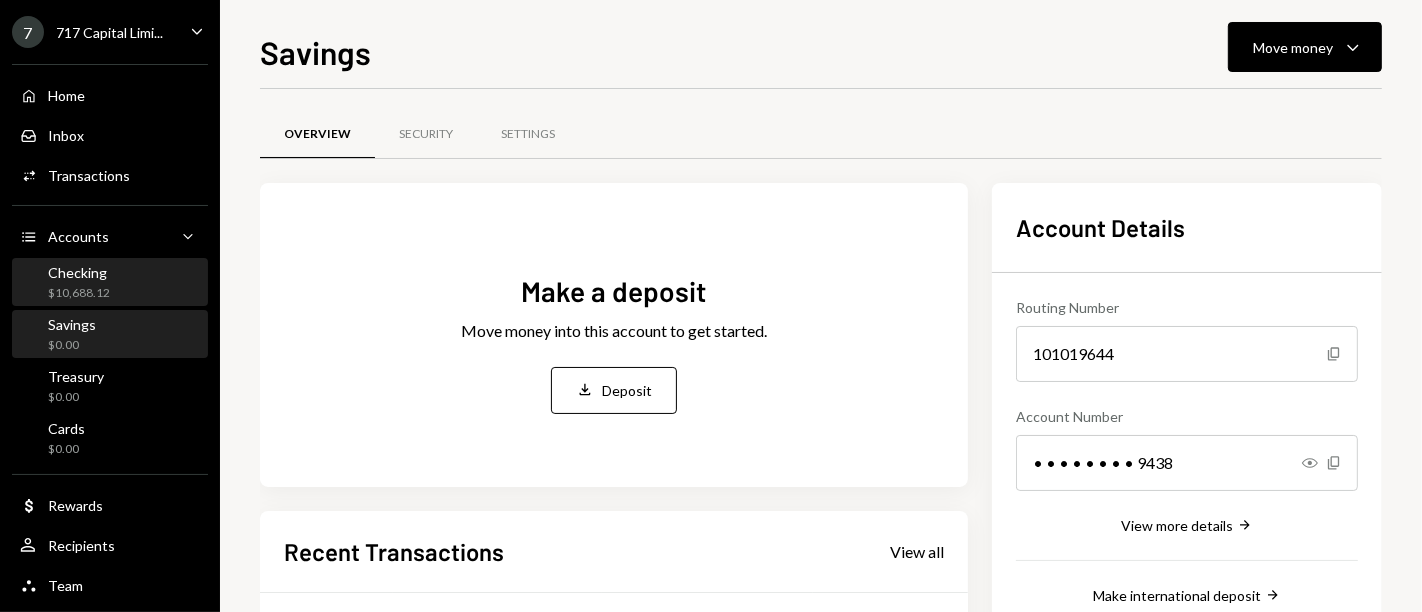click on "Checking $10,688.12" at bounding box center (110, 283) 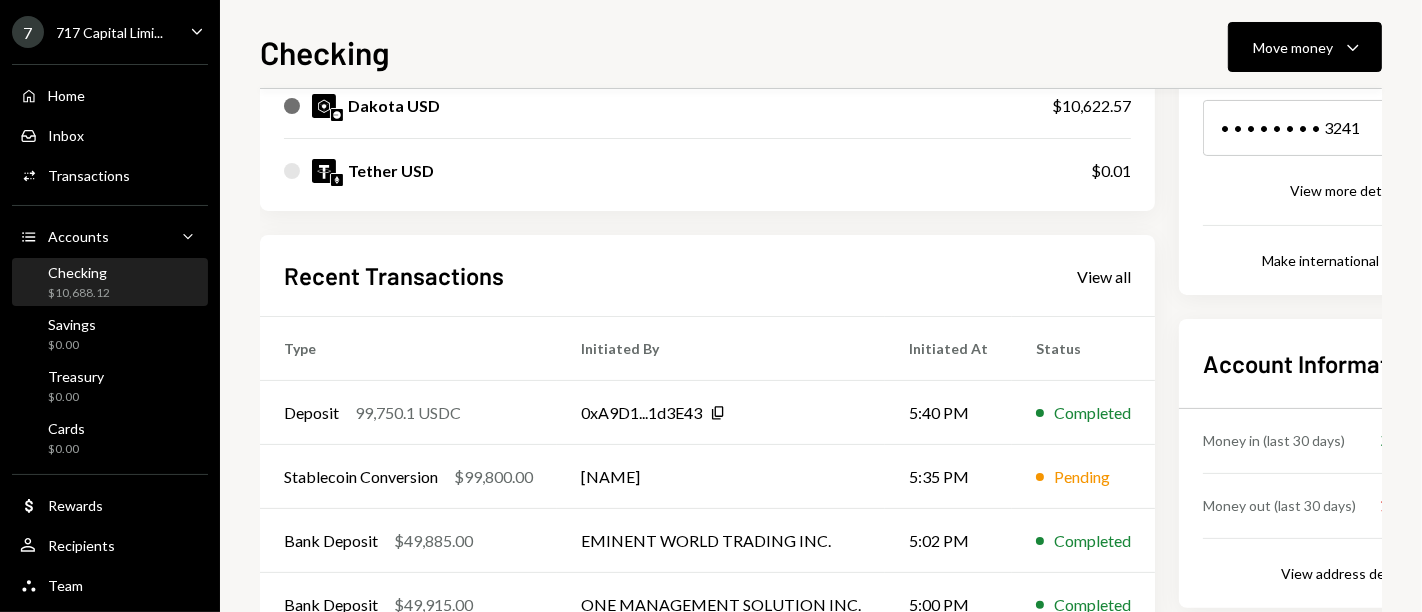 scroll, scrollTop: 343, scrollLeft: 0, axis: vertical 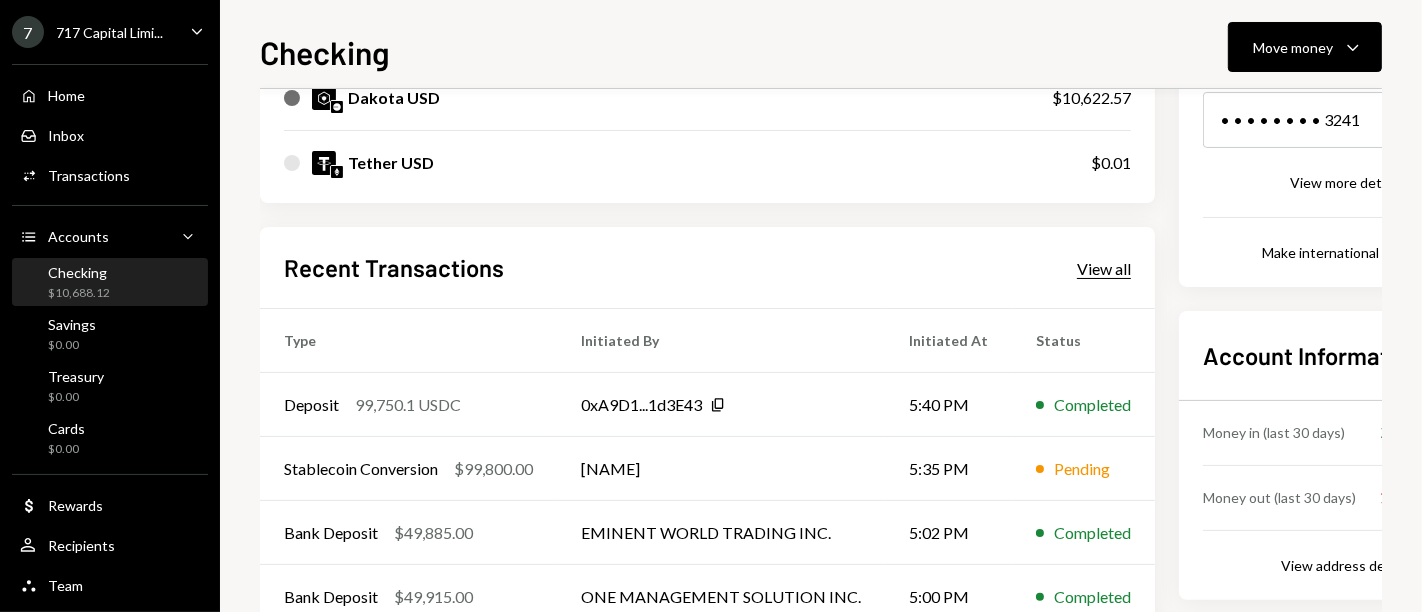 click on "View all" at bounding box center (1104, 269) 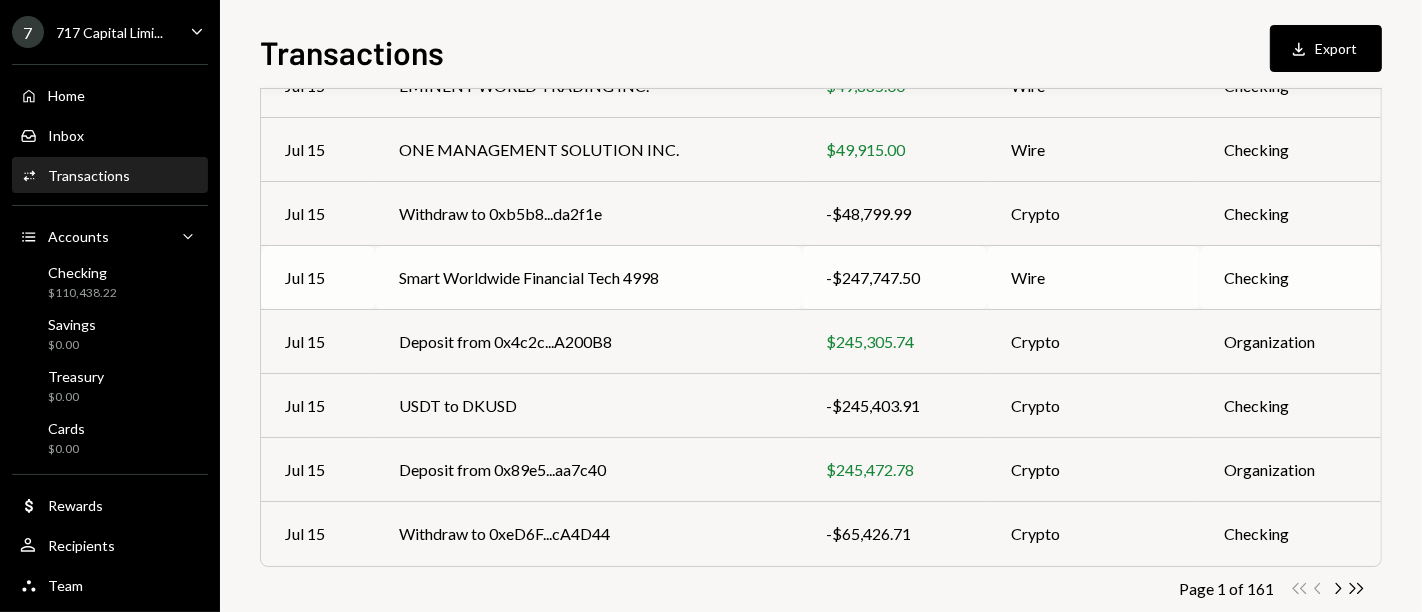 scroll, scrollTop: 395, scrollLeft: 0, axis: vertical 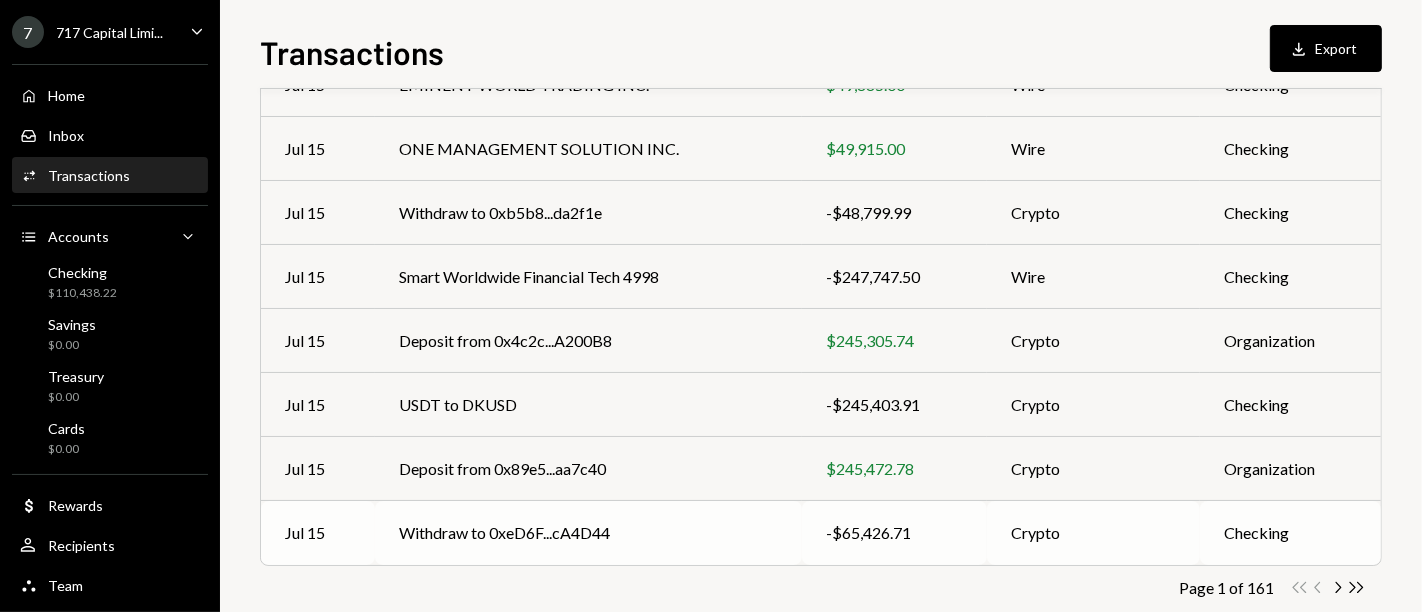 click on "Withdraw to 0xeD6F...cA4D44" at bounding box center (588, 533) 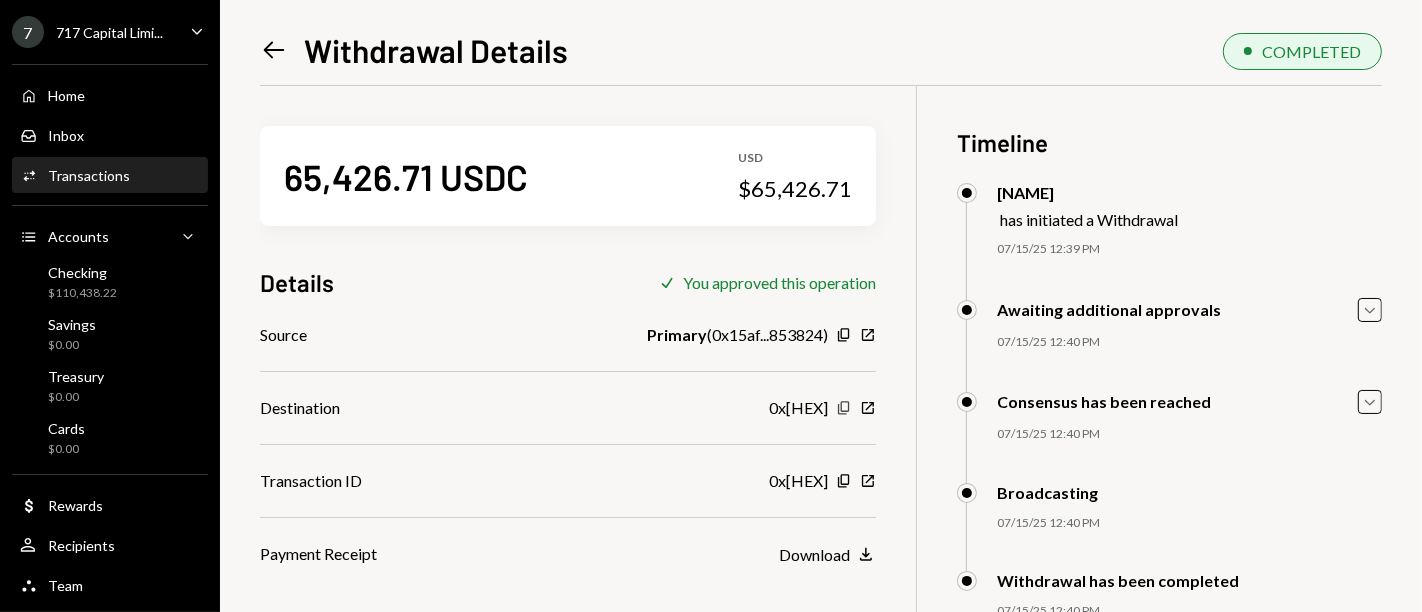 click on "Copy" 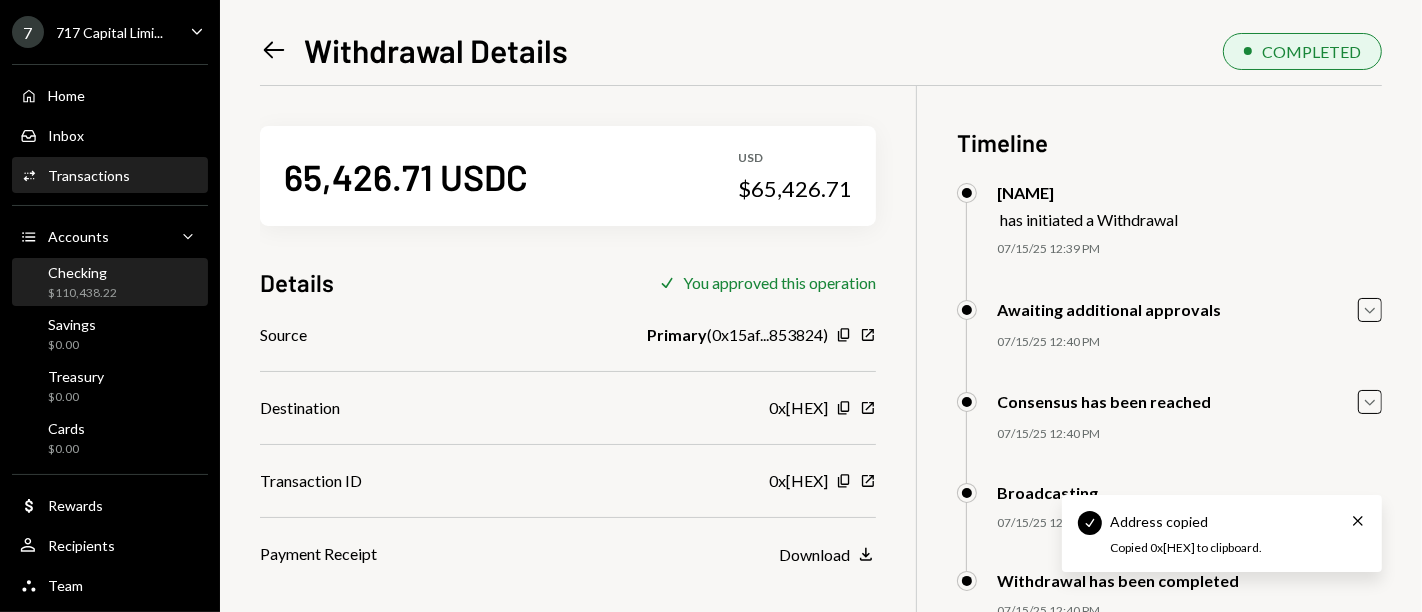 click on "Checking $110,438.22" at bounding box center (110, 283) 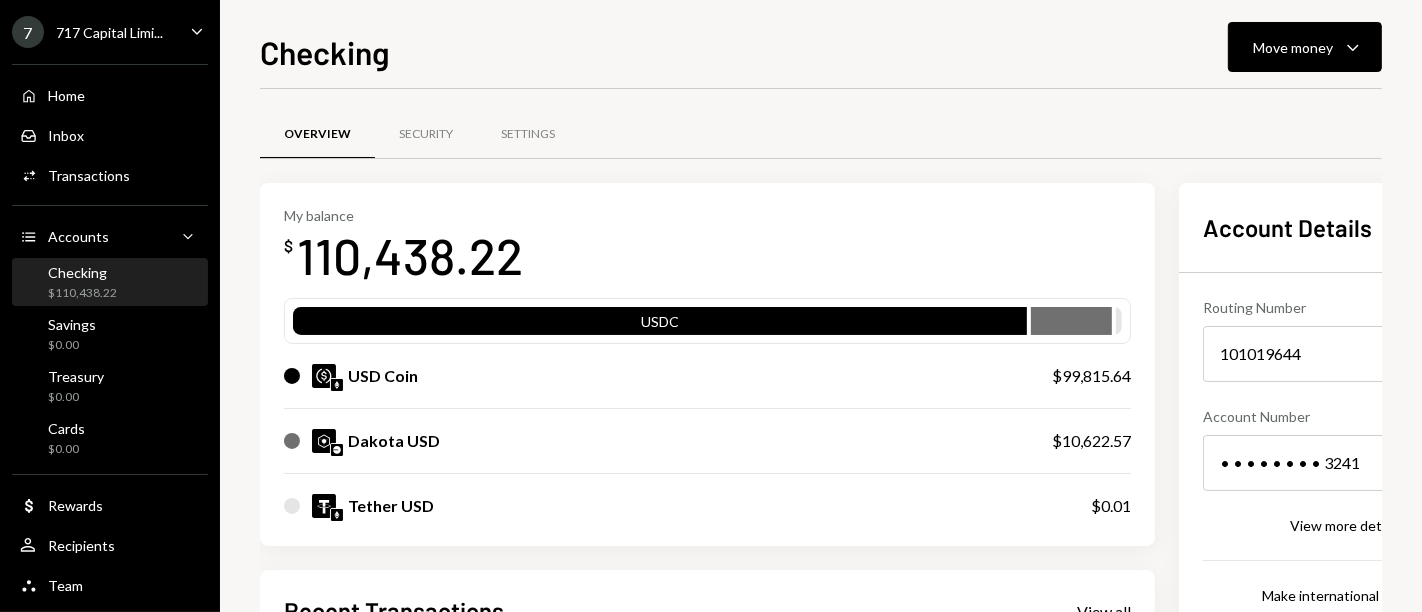 click on "Overview Security Settings" at bounding box center (821, 146) 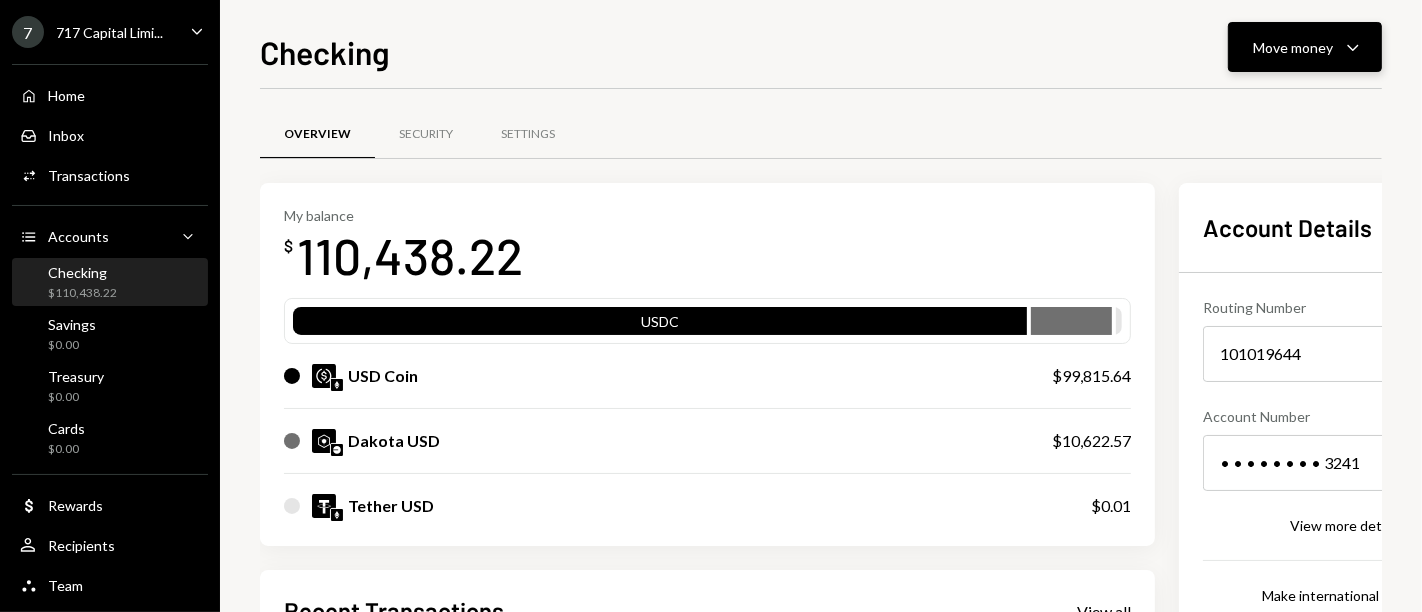 click on "Move money Caret Down" at bounding box center [1305, 47] 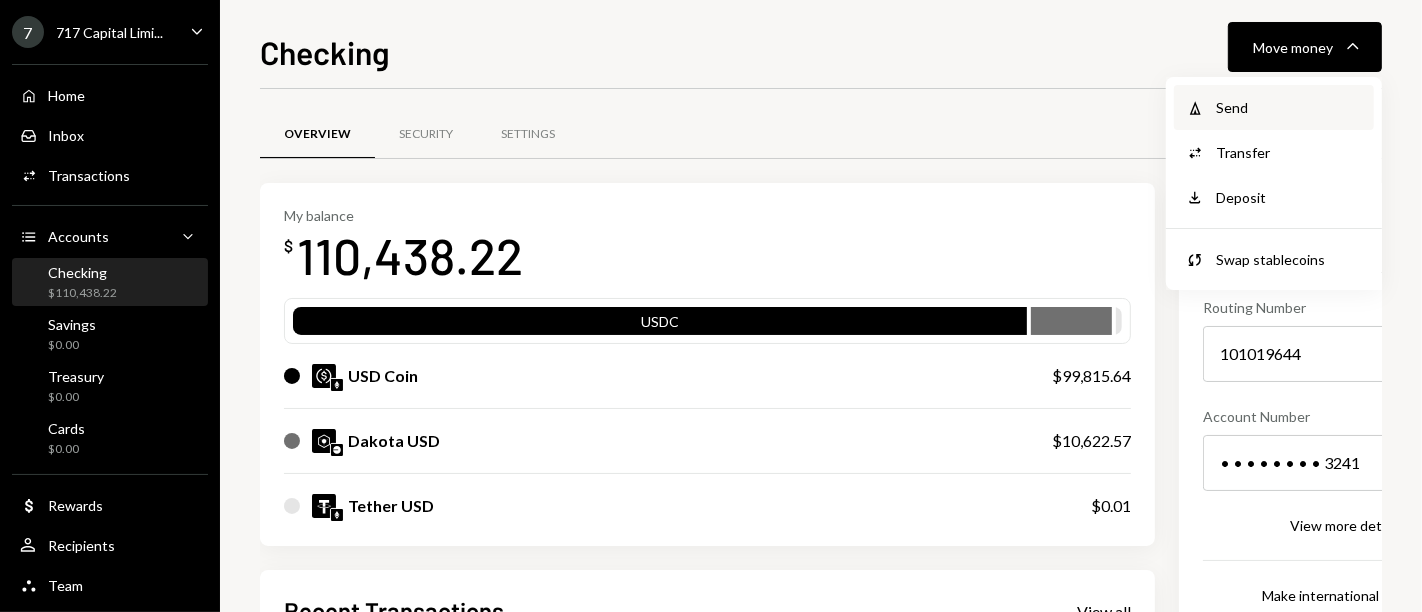 click on "Send" at bounding box center (1289, 107) 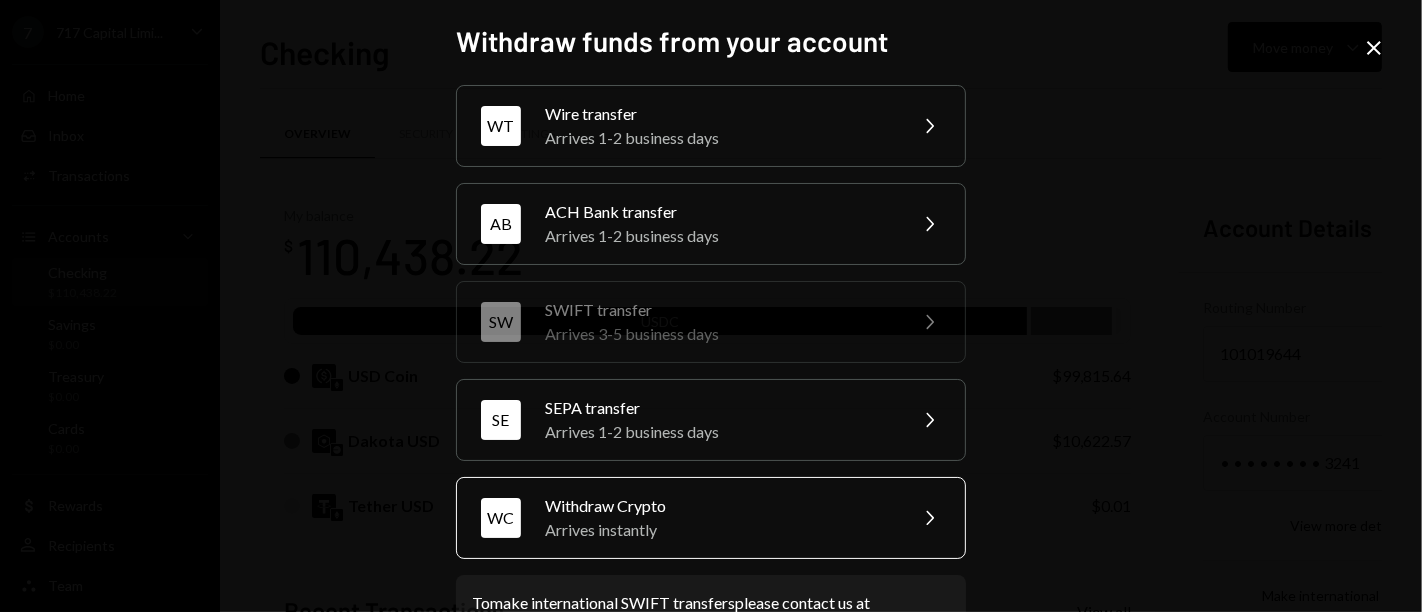 click on "Withdraw Crypto" at bounding box center [719, 506] 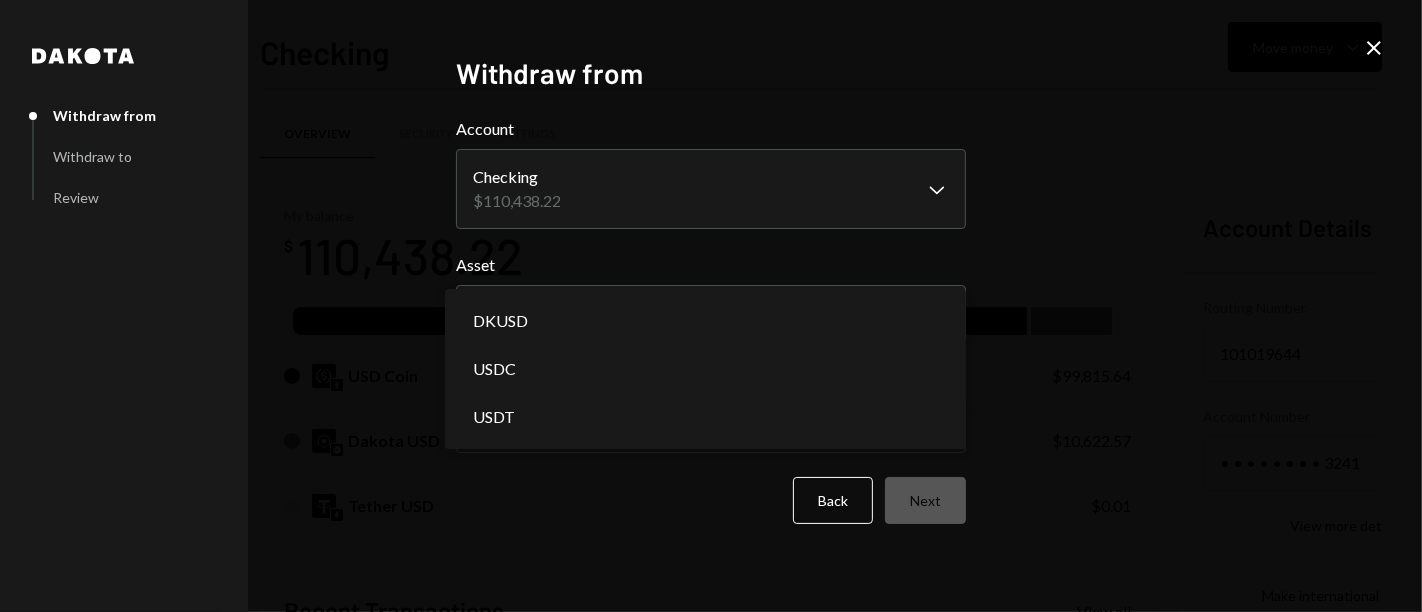 click on "7 717 Capital Limi... Caret Down Home Home Inbox Inbox Activities Transactions Accounts Accounts Caret Down Checking $110,438.22 Savings $0.00 Treasury $0.00 Cards $0.00 Dollar Rewards User Recipients Team Team Checking Move money Caret Down Overview Security Settings My balance $ 110,438.22 USDC USD Coin $99,815.64 Dakota USD $10,622.57 Tether USD $0.01 Recent Transactions View all Type Initiated By Initiated At Status Deposit 99,750.1  USDC 0xA9D1...1d3E43 Copy 5:40 PM Completed Stablecoin Conversion $99,800.00 Ryan Noonan 5:35 PM Pending Bank Deposit $49,885.00 EMINENT WORLD TRADING INC. 5:02 PM Completed Bank Deposit $49,915.00 ONE MANAGEMENT SOLUTION INC. 5:00 PM Completed Withdrawal 48,799.99  USDT Ryan Noonan 1:53 PM Completed Account Details Routing Number 101019644 Copy Account Number • • • • • • • •  3241 Show Copy View more details Right Arrow Make international deposit Right Arrow Account Information Money in (last 30 days) Up Right Arrow $17,580,951.82 Money out (last 30 days)" at bounding box center [711, 306] 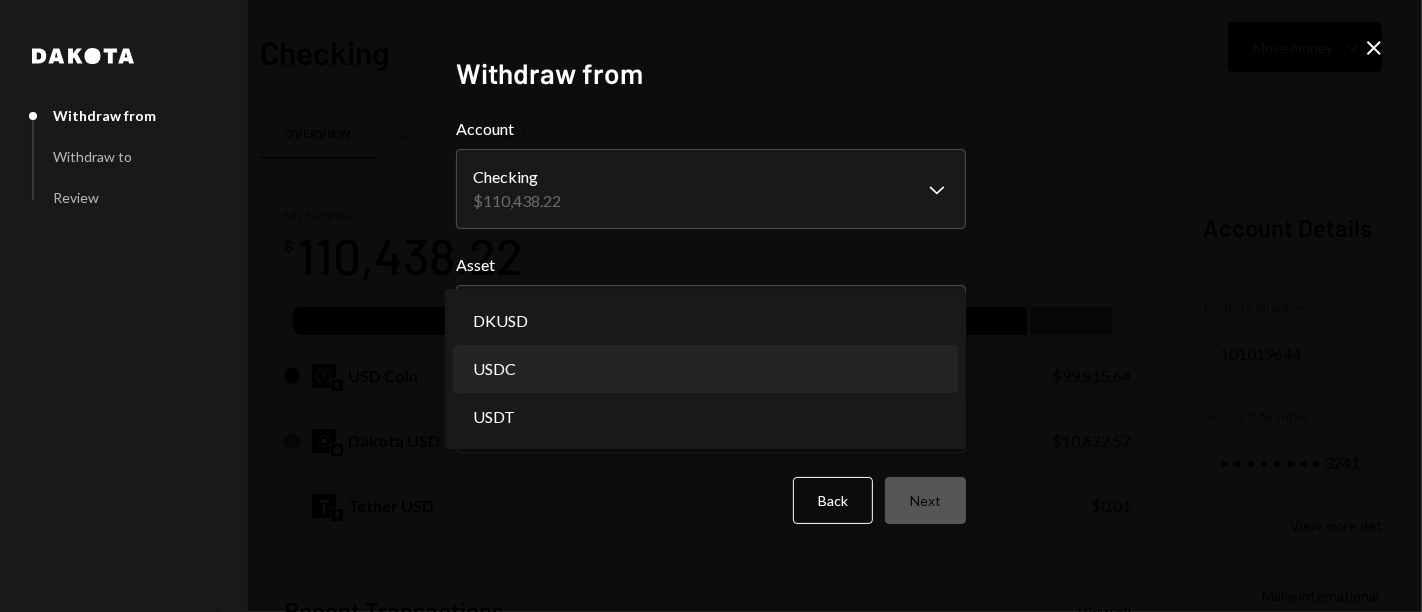 select on "****" 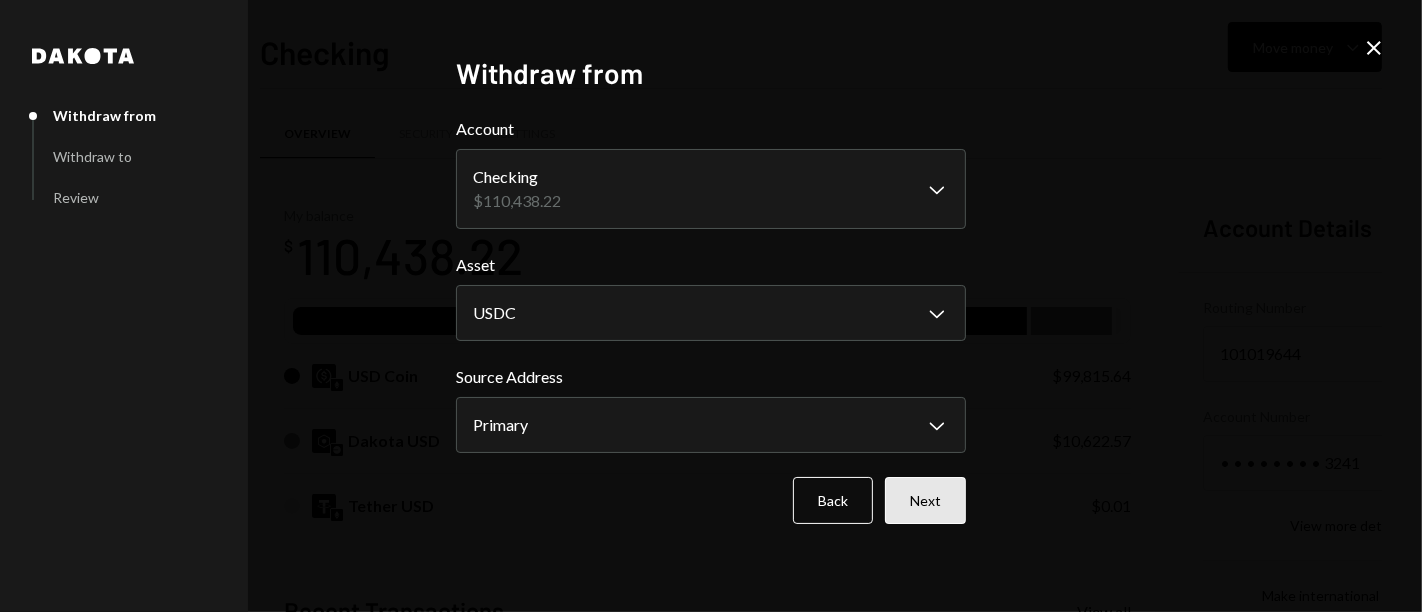 click on "Next" at bounding box center (925, 500) 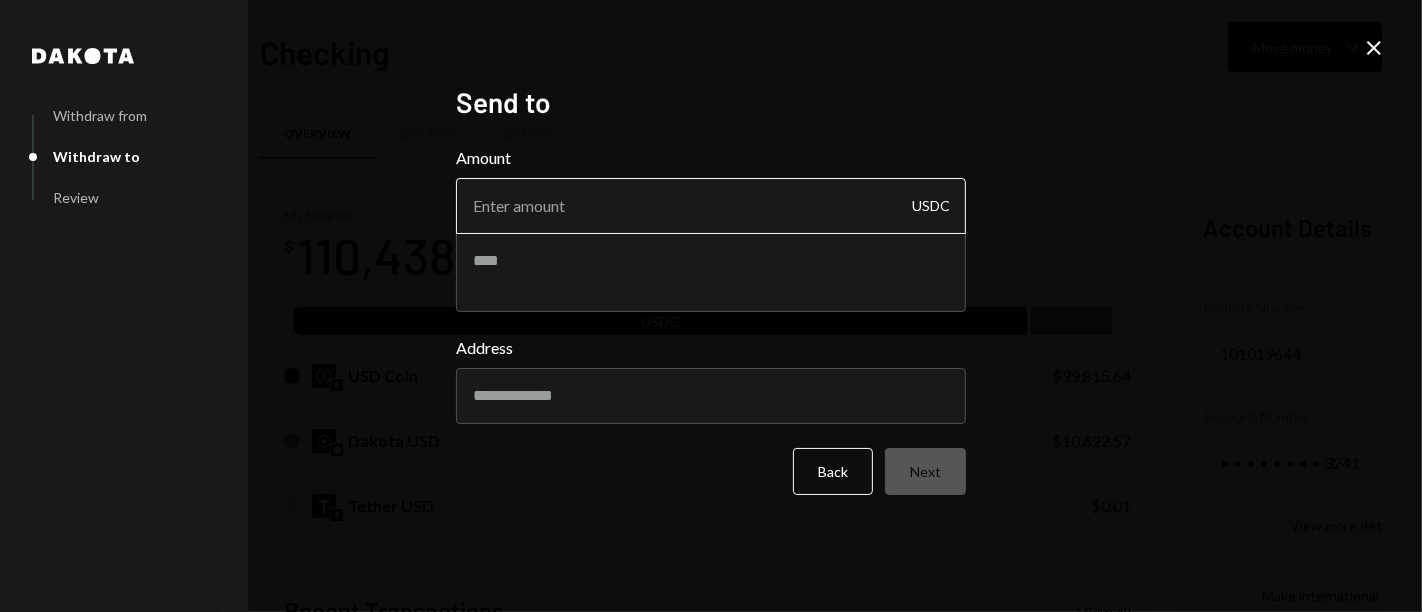 click on "Amount" at bounding box center [711, 206] 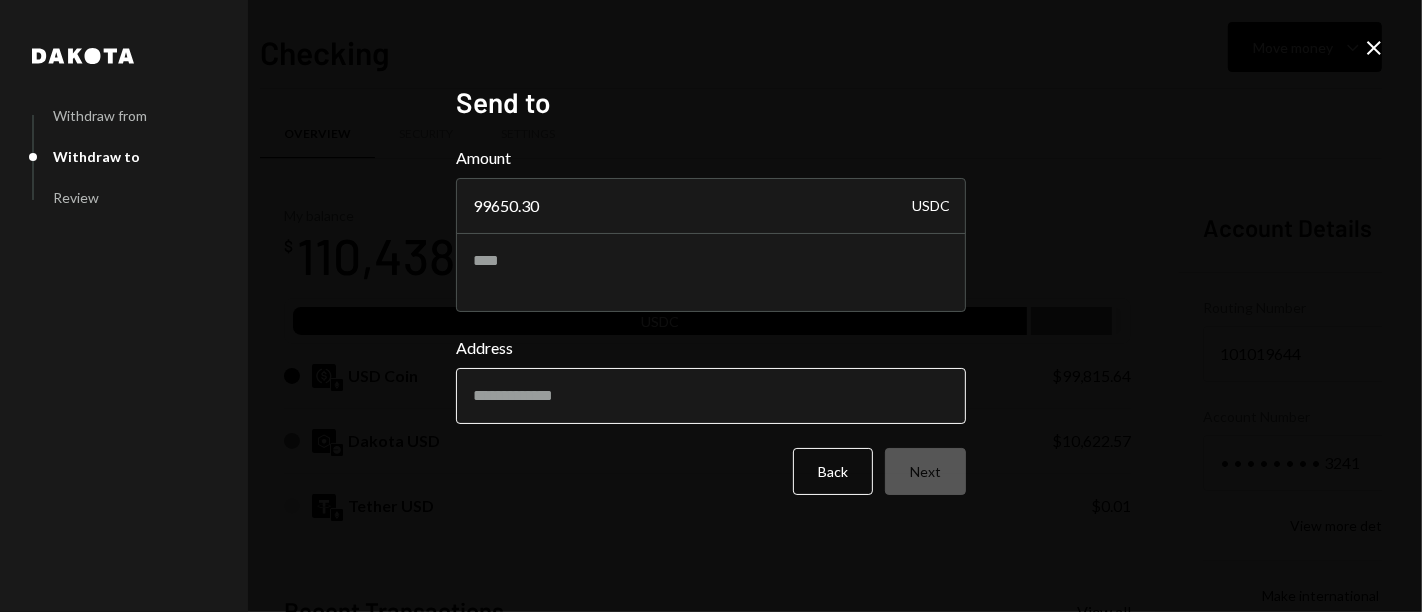 type on "99650.30" 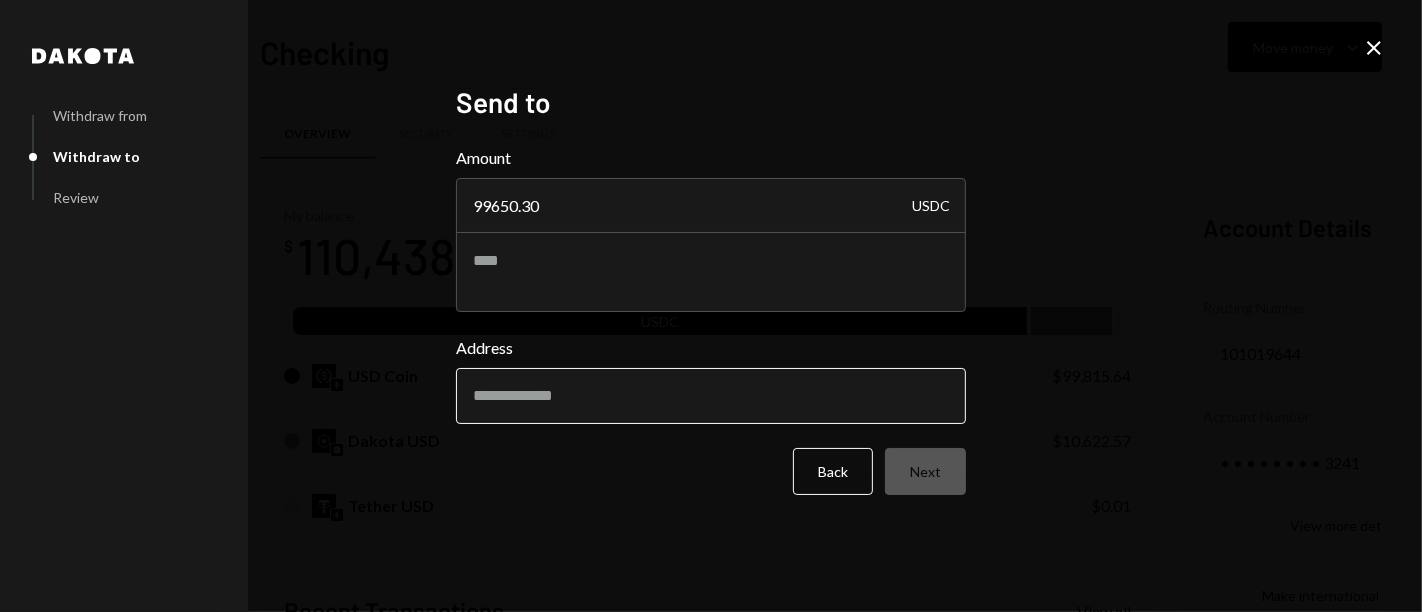 click on "Address" at bounding box center (711, 396) 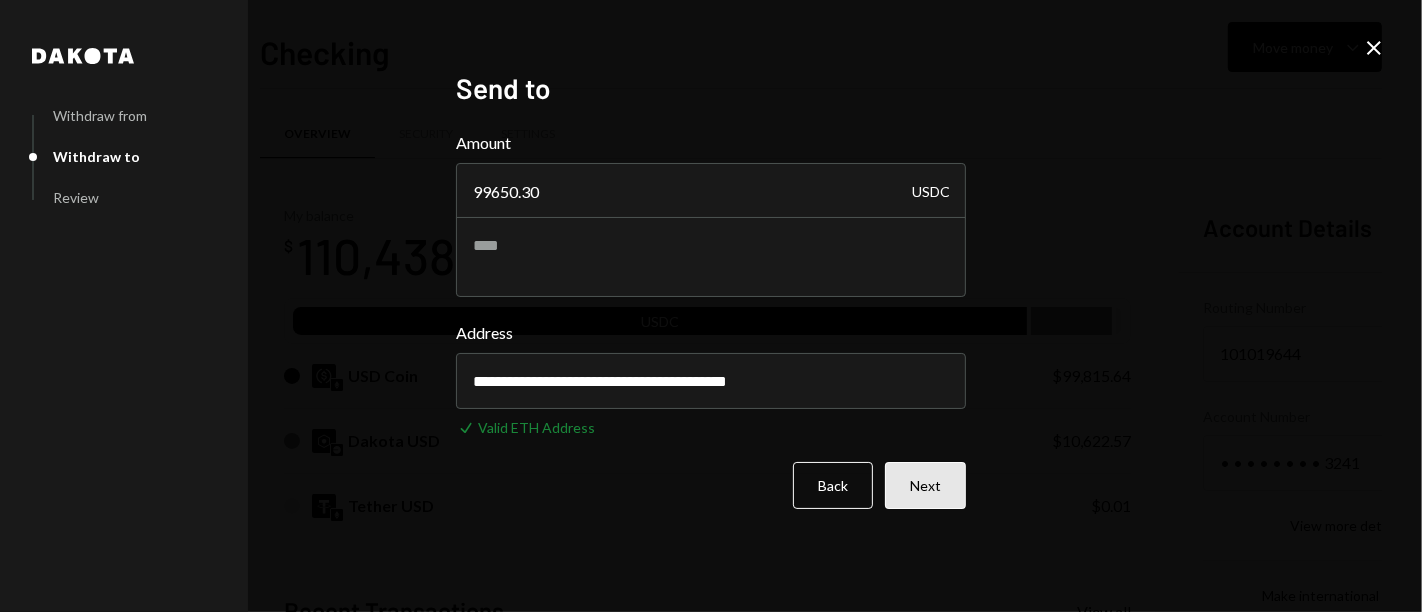 type on "**********" 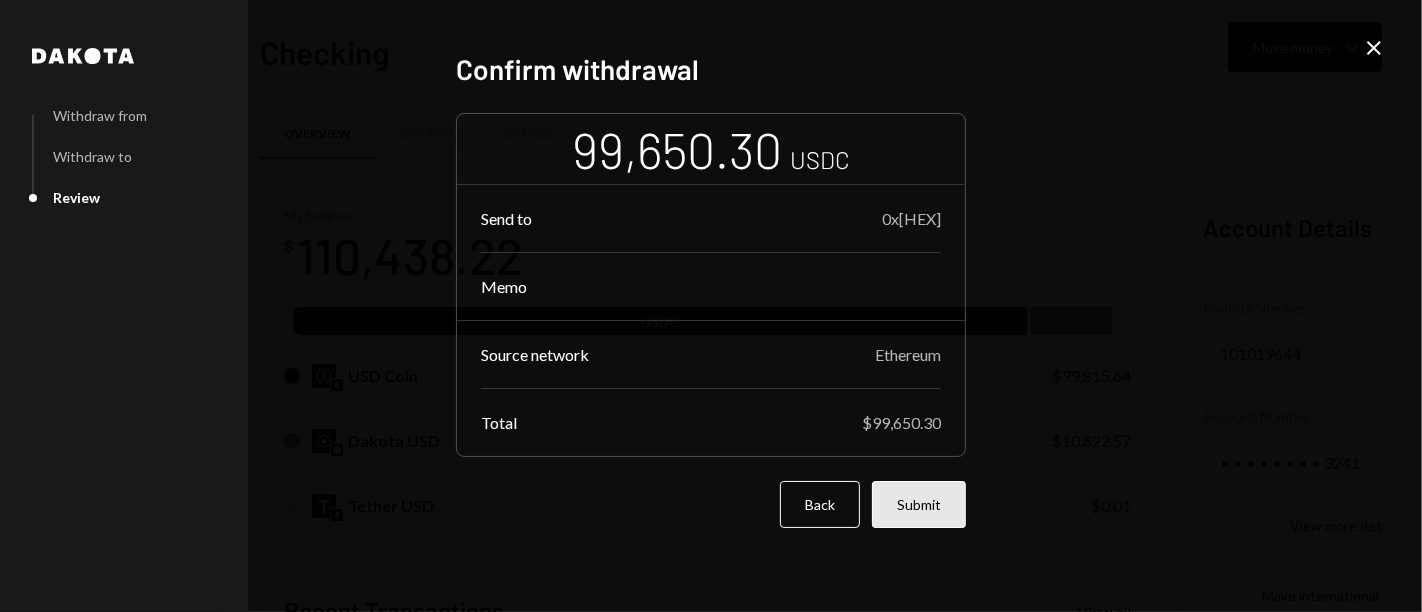 click on "Submit" at bounding box center (919, 504) 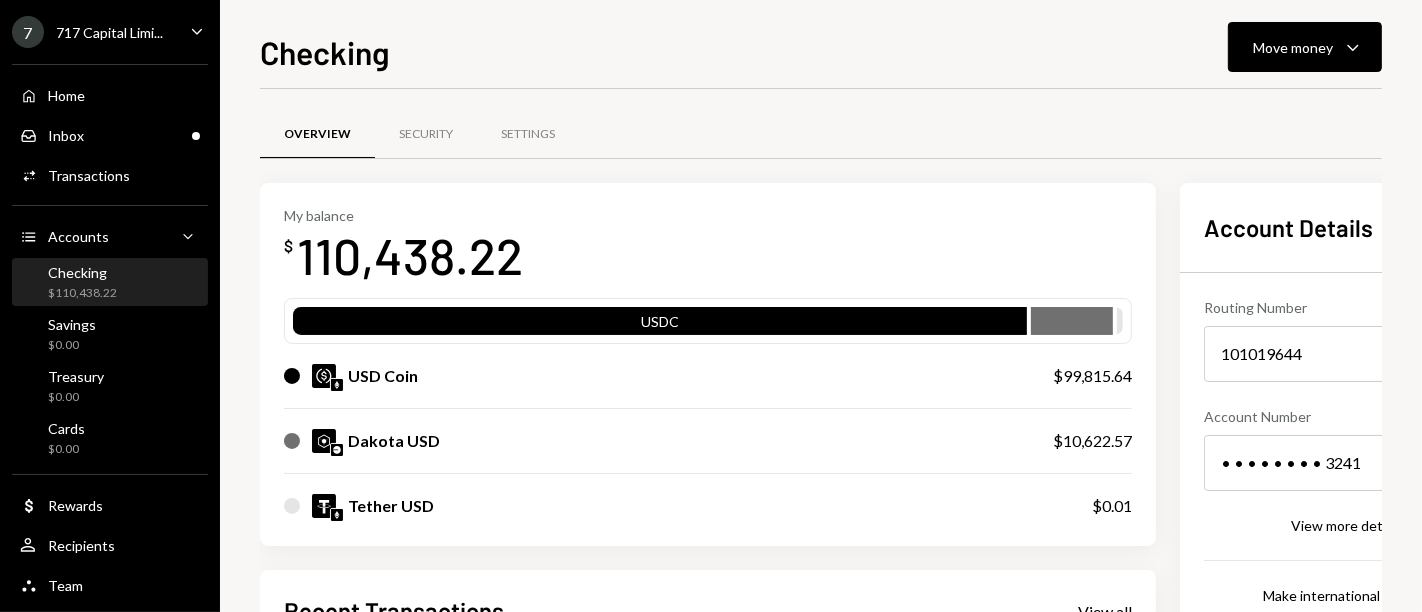 click on "Checking Move money Caret Down Overview Security Settings My balance $ 110,438.22 USDC USD Coin $99,815.64 Dakota USD $10,622.57 Tether USD $0.01 Recent Transactions View all Type Initiated By Initiated At Status Withdrawal 99,650.3  USDC Ryan Noonan 5:46 PM Review Right Arrow Deposit 99,750.1  USDC 0xA9D1...1d3E43 Copy 5:40 PM Completed Stablecoin Conversion $99,800.00 Ryan Noonan 5:35 PM Pending Bank Deposit $49,885.00 EMINENT WORLD TRADING INC. 5:02 PM Completed Bank Deposit $49,915.00 ONE MANAGEMENT SOLUTION INC. 5:00 PM Completed Account Details Routing Number 101019644 Copy Account Number • • • • • • • •  3241 Show Copy View more details Right Arrow Make international deposit Right Arrow Account Information Money in (last 30 days) Up Right Arrow $17,580,951.82 Money out (last 30 days) Down Right Arrow $17,479,135.45 View address details Right Arrow" at bounding box center [821, 306] 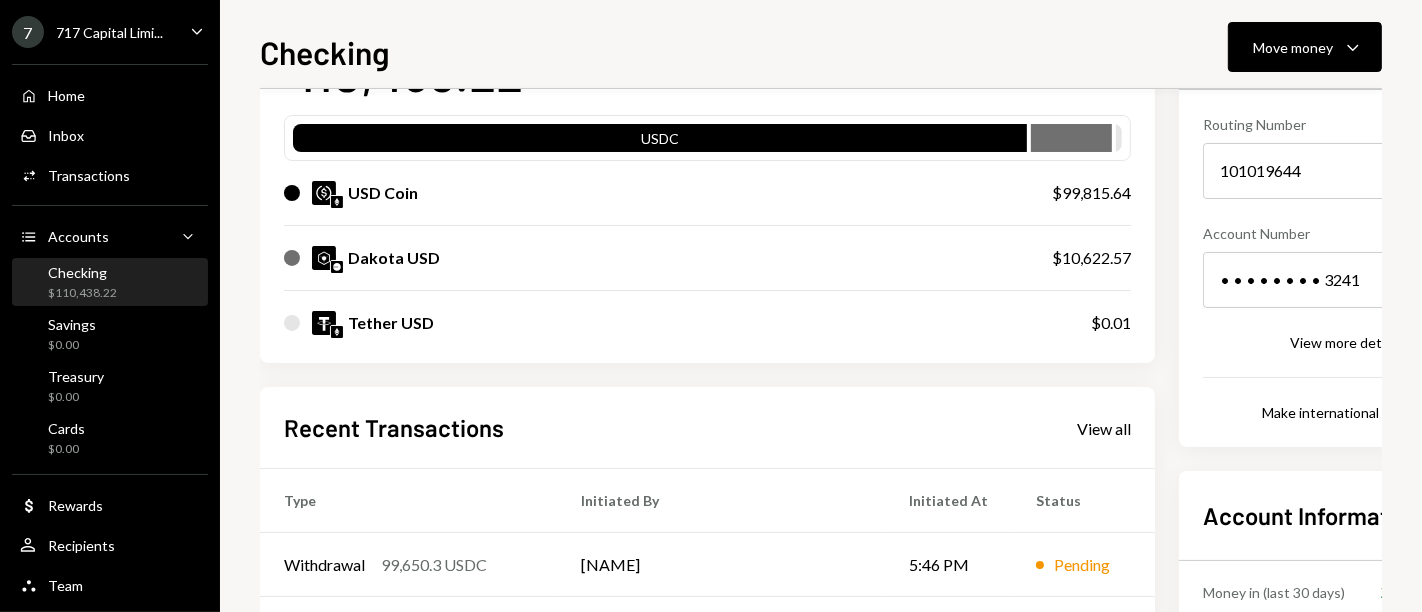 scroll, scrollTop: 277, scrollLeft: 0, axis: vertical 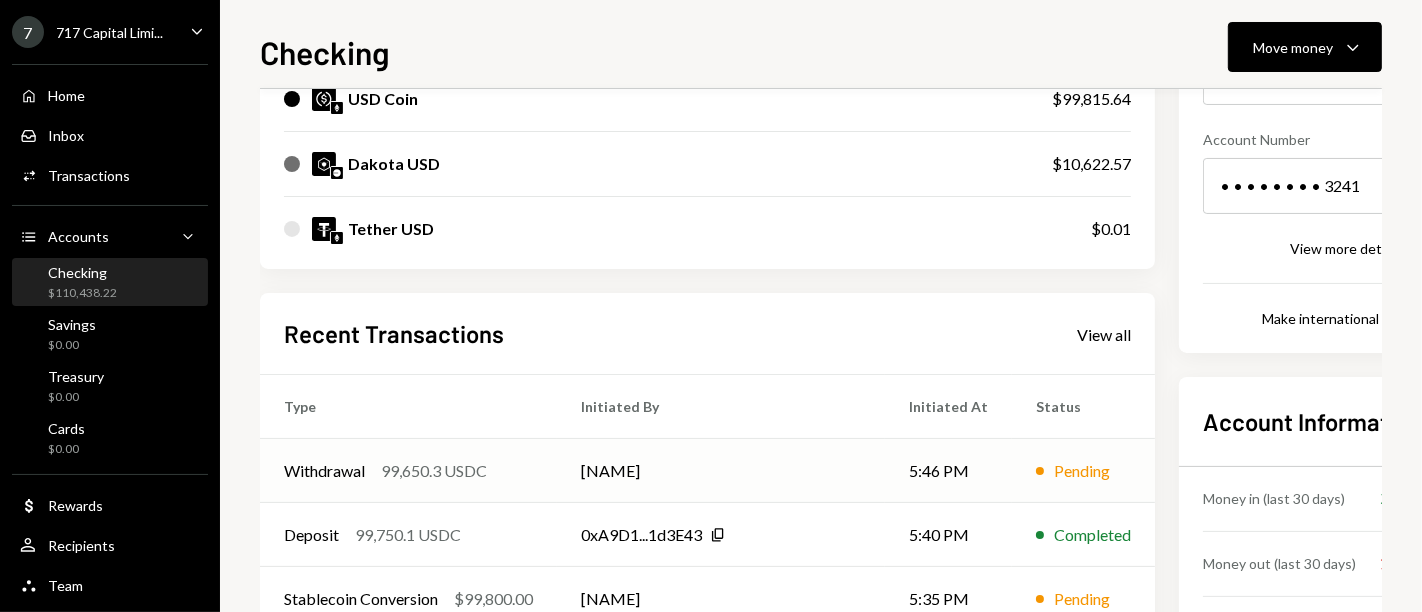 click on "Withdrawal 99,650.3  USDC" at bounding box center (408, 471) 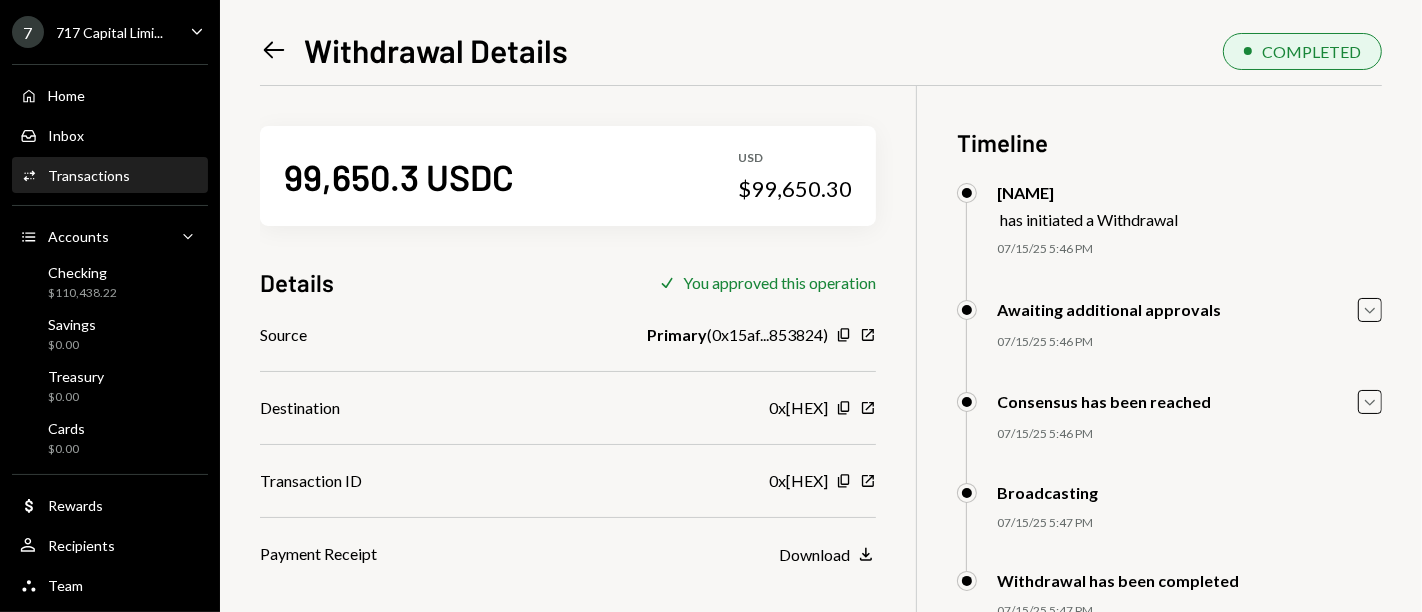 scroll, scrollTop: 85, scrollLeft: 0, axis: vertical 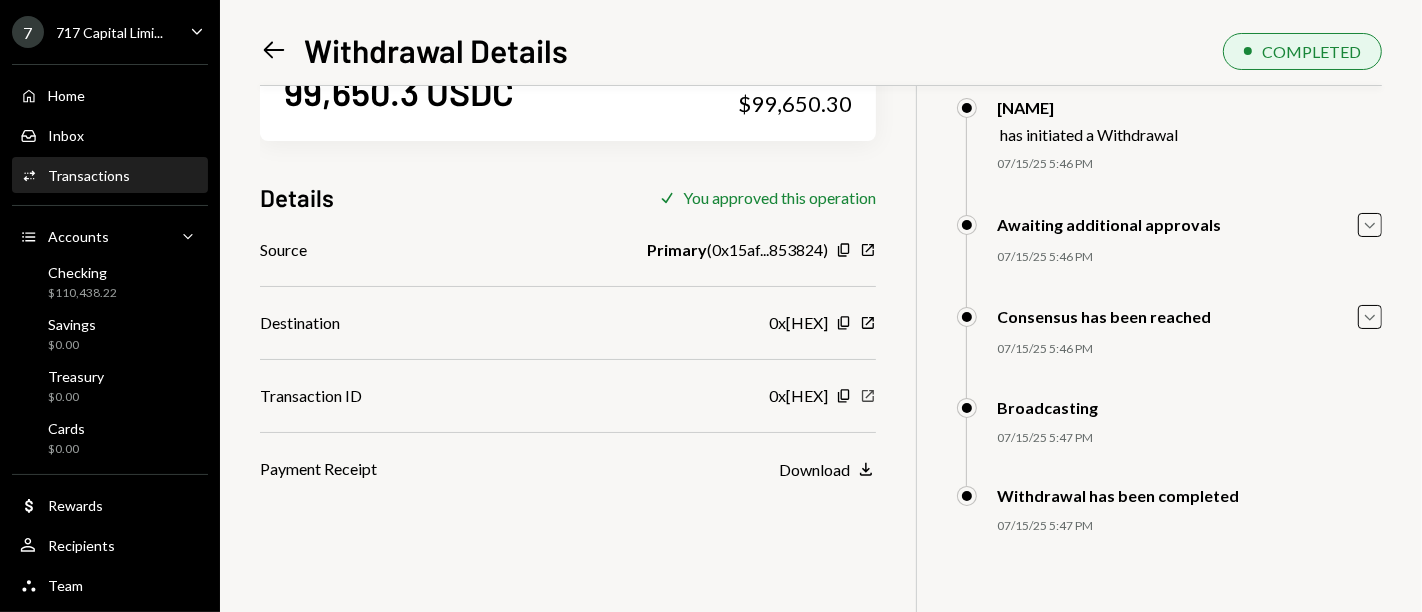 click 